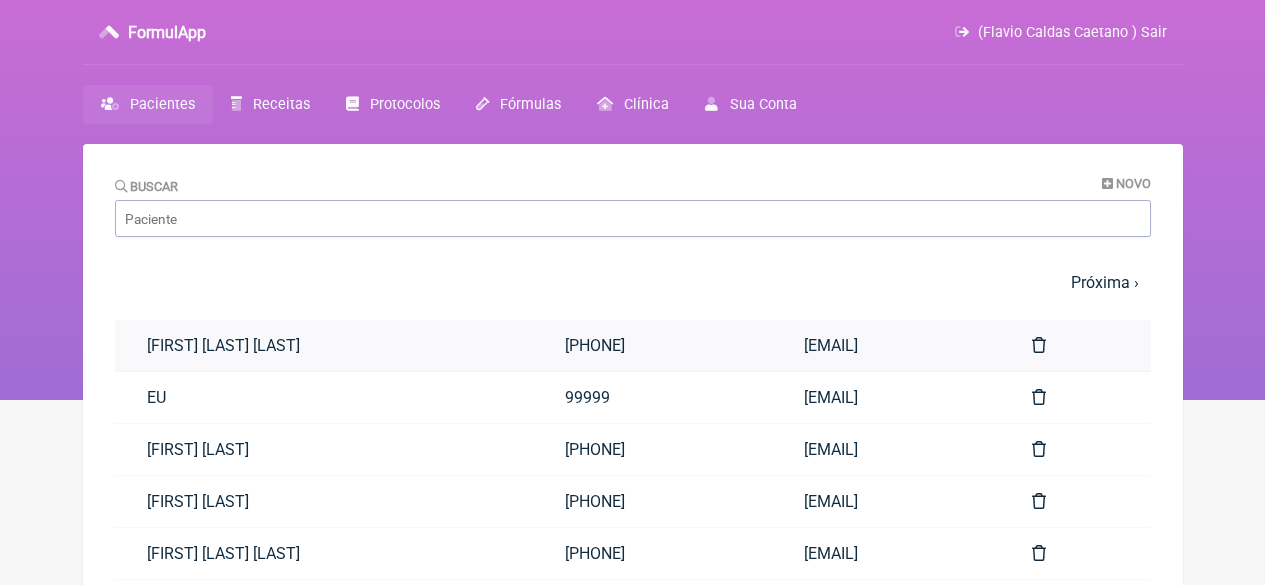 scroll, scrollTop: 0, scrollLeft: 0, axis: both 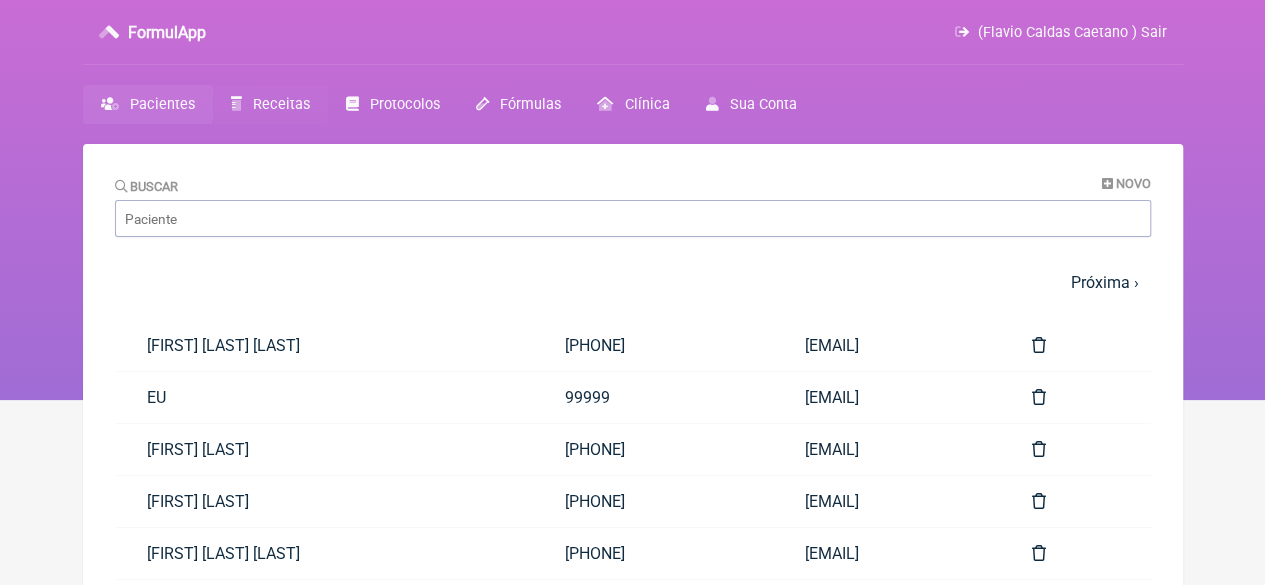 click on "Receitas" at bounding box center (281, 104) 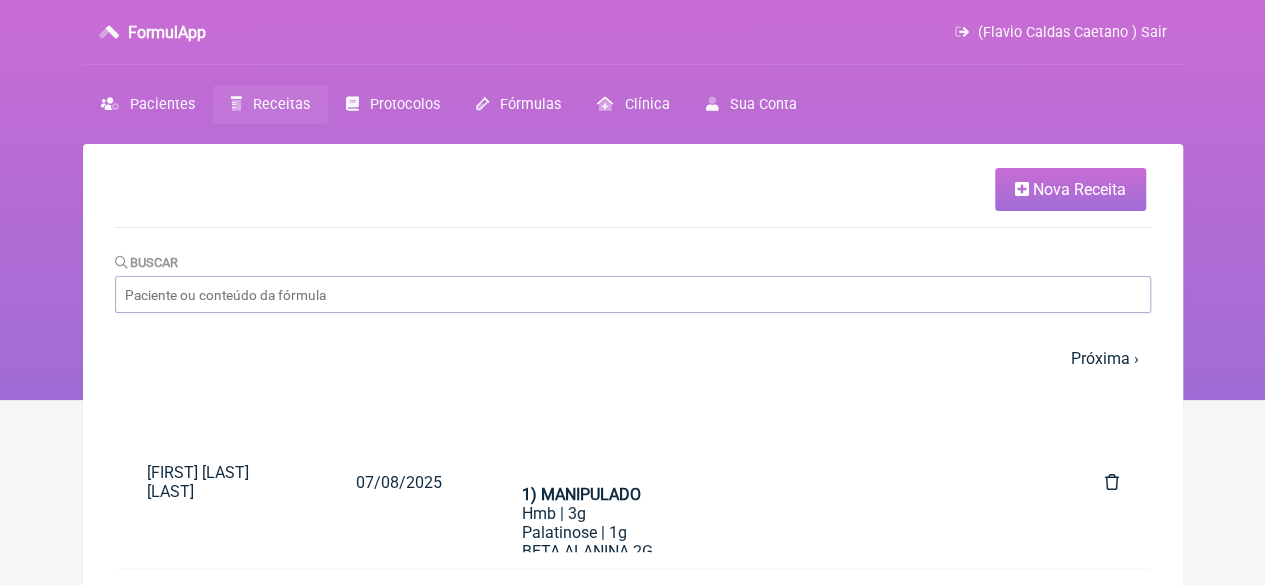 click on "Nova Receita" at bounding box center [1070, 189] 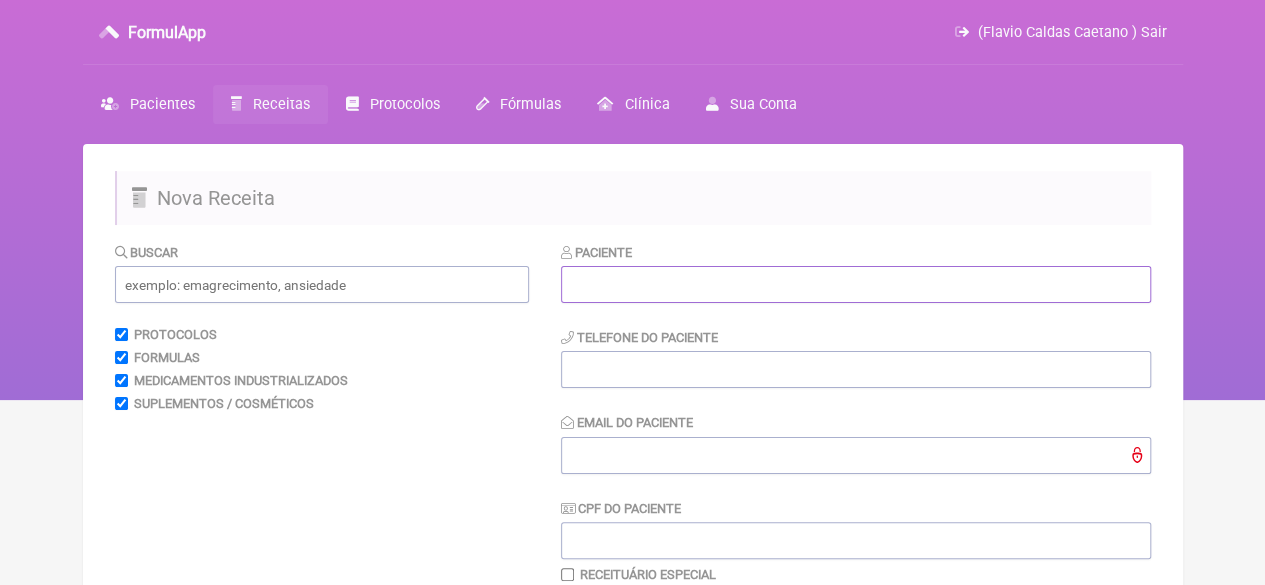 click at bounding box center (856, 284) 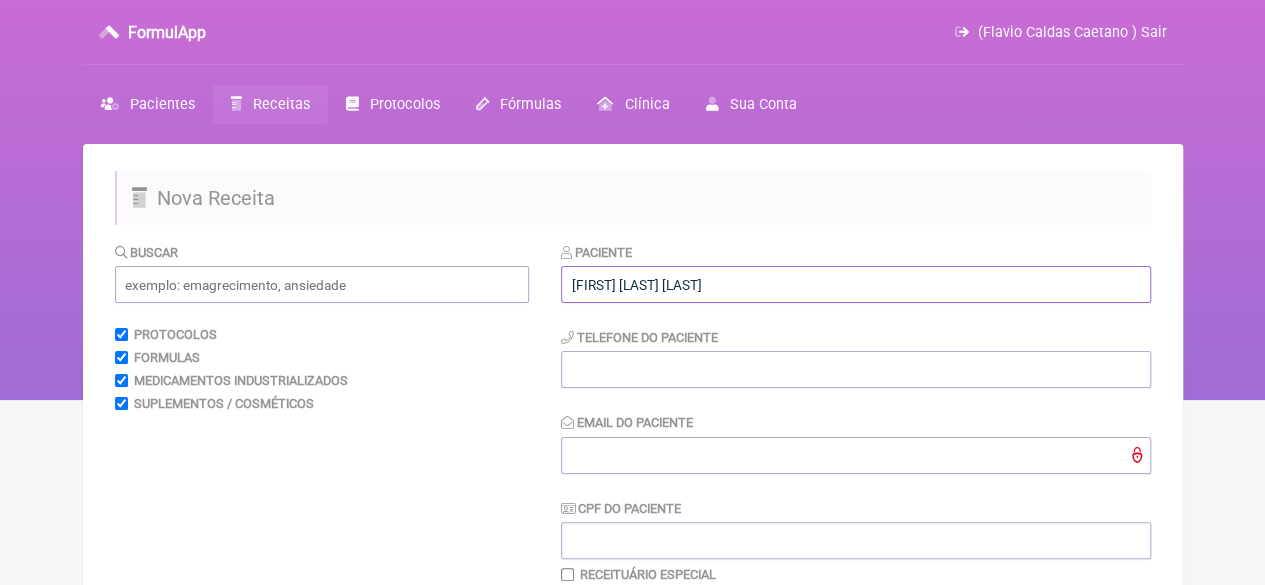 type on "[FIRST] [LAST] [LAST]" 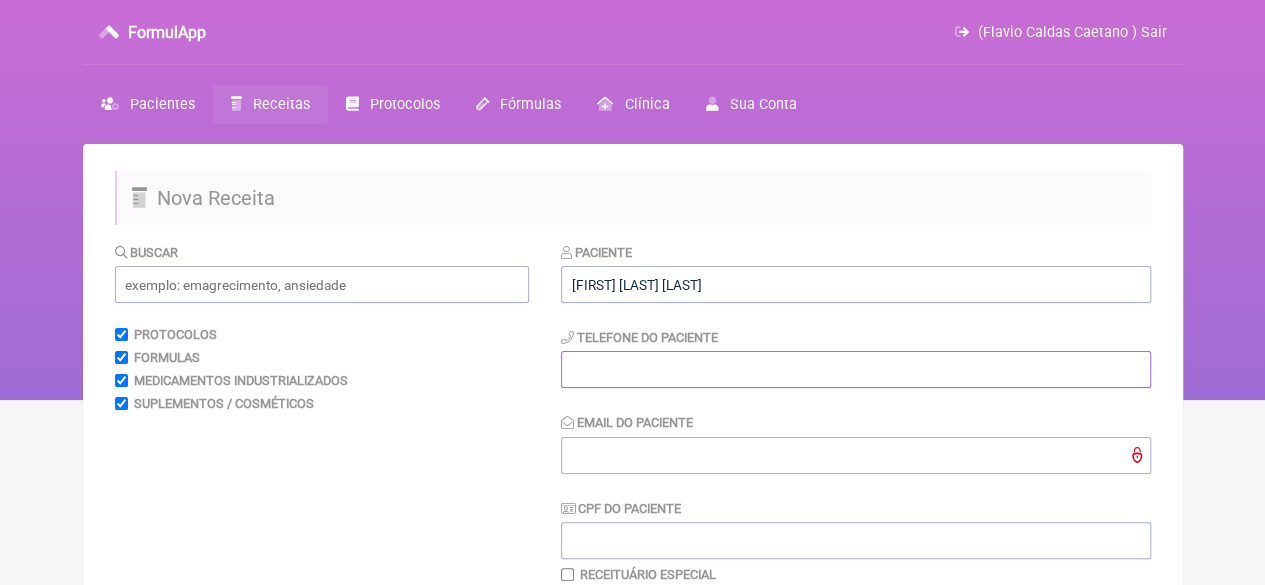 click at bounding box center (856, 369) 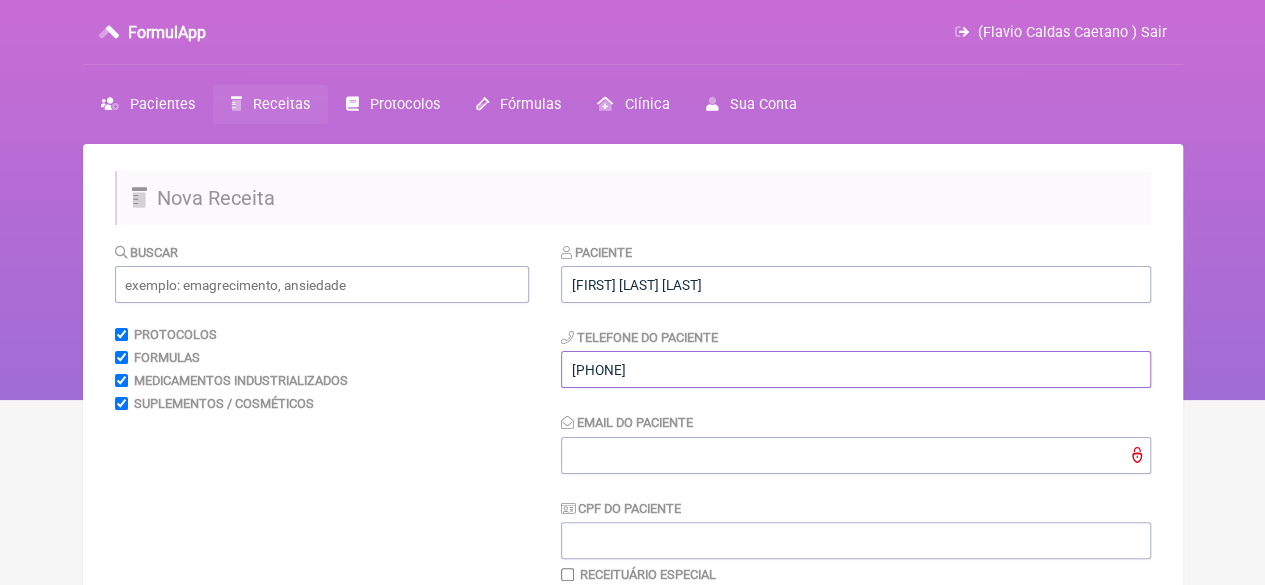 type on "[PHONE]" 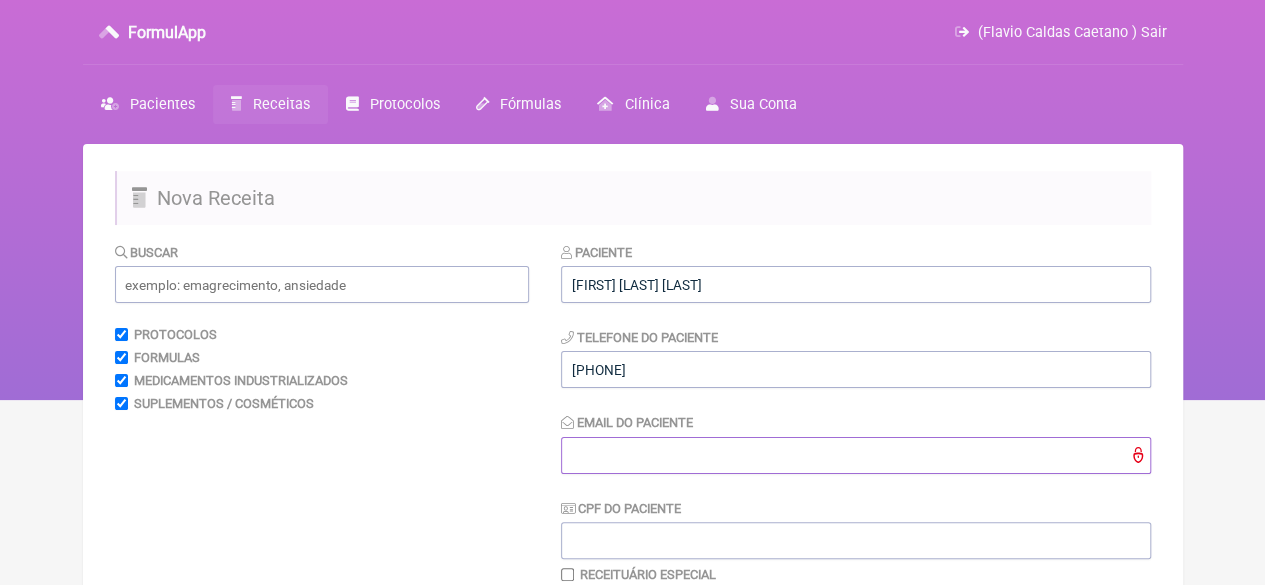 click on "Email do Paciente" at bounding box center (856, 455) 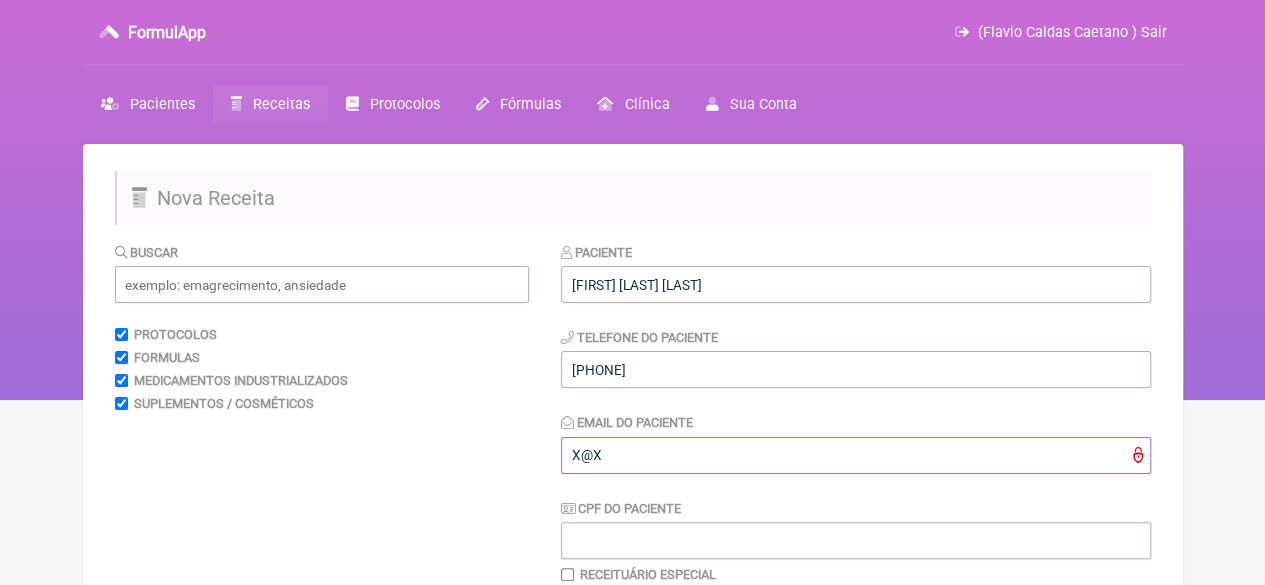 type on "X@X" 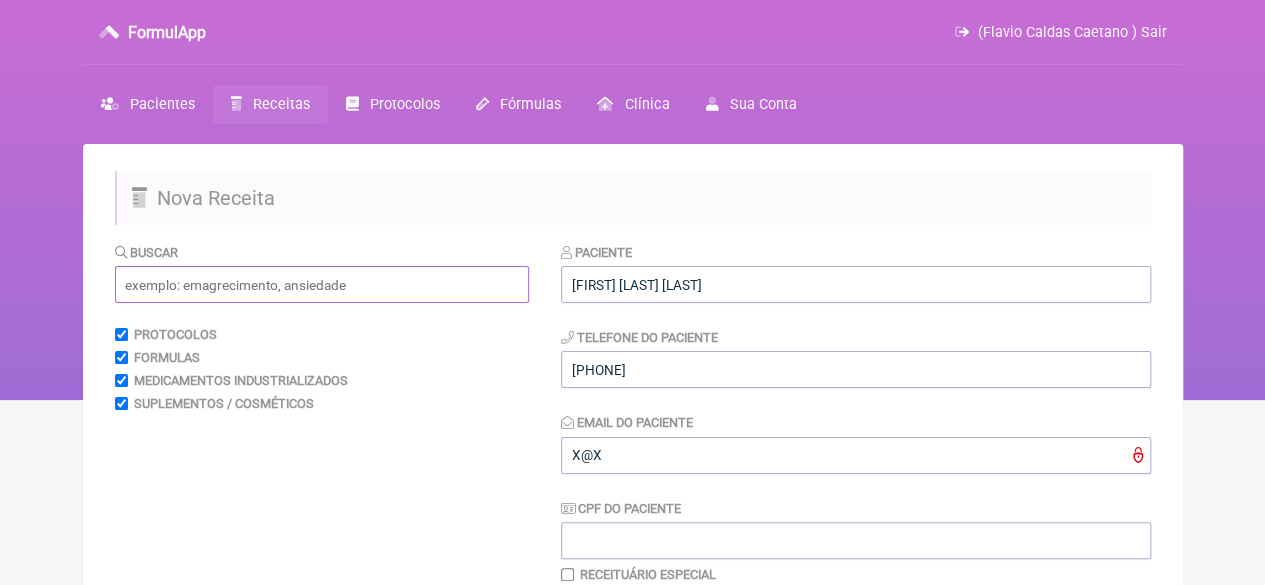 click at bounding box center (322, 284) 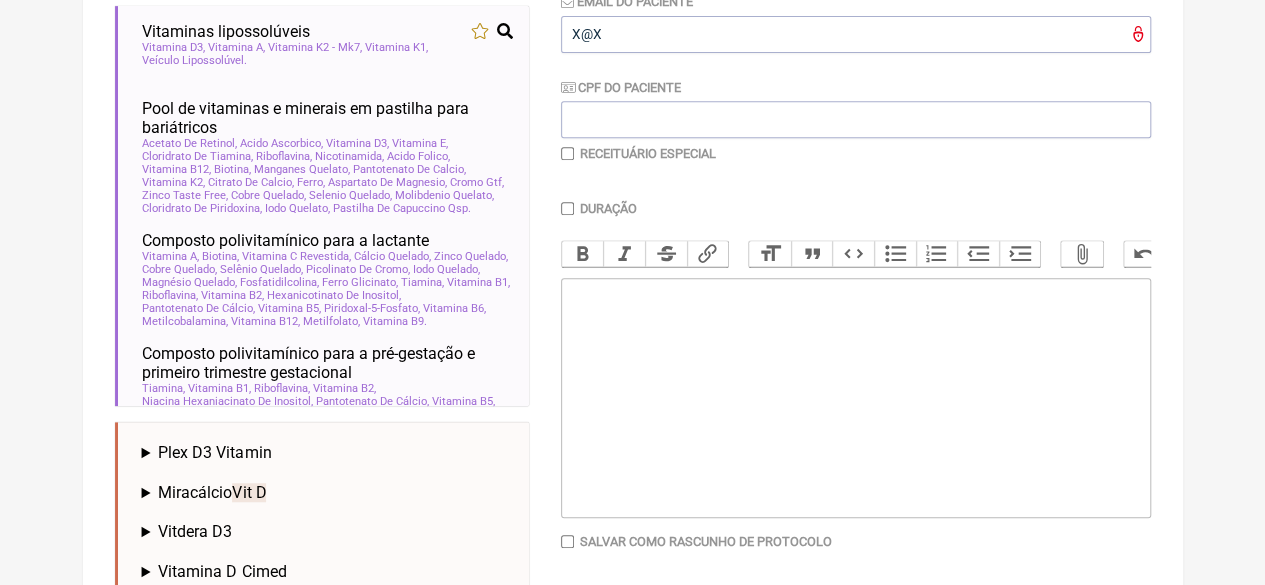 scroll, scrollTop: 200, scrollLeft: 0, axis: vertical 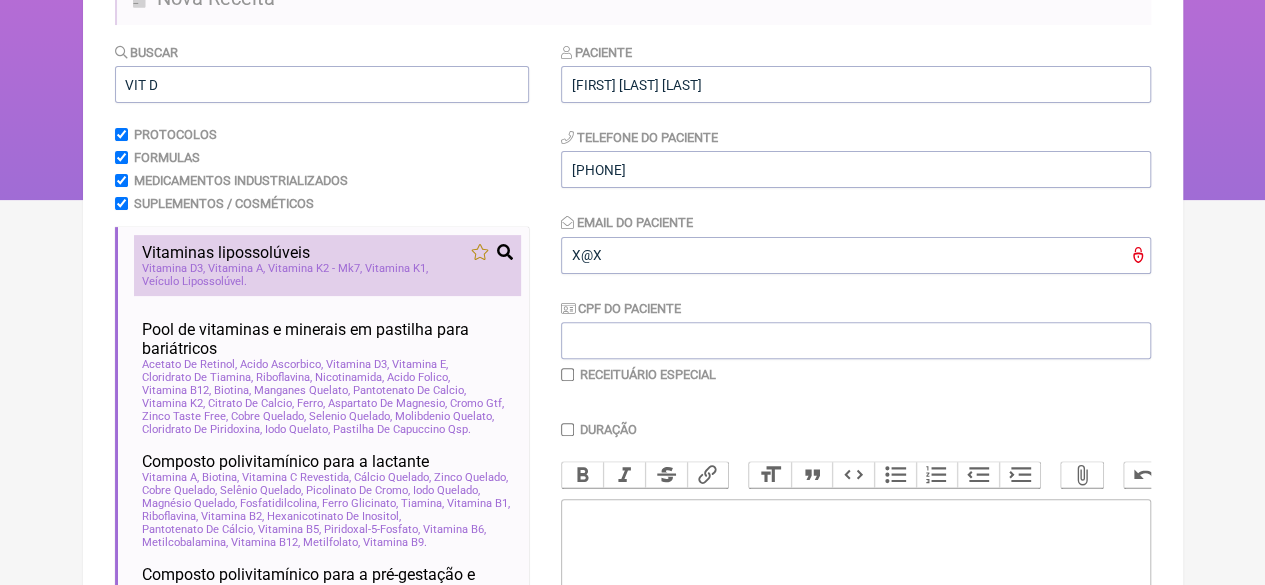 click on "Vitaminas lipossolúveis" at bounding box center [226, 252] 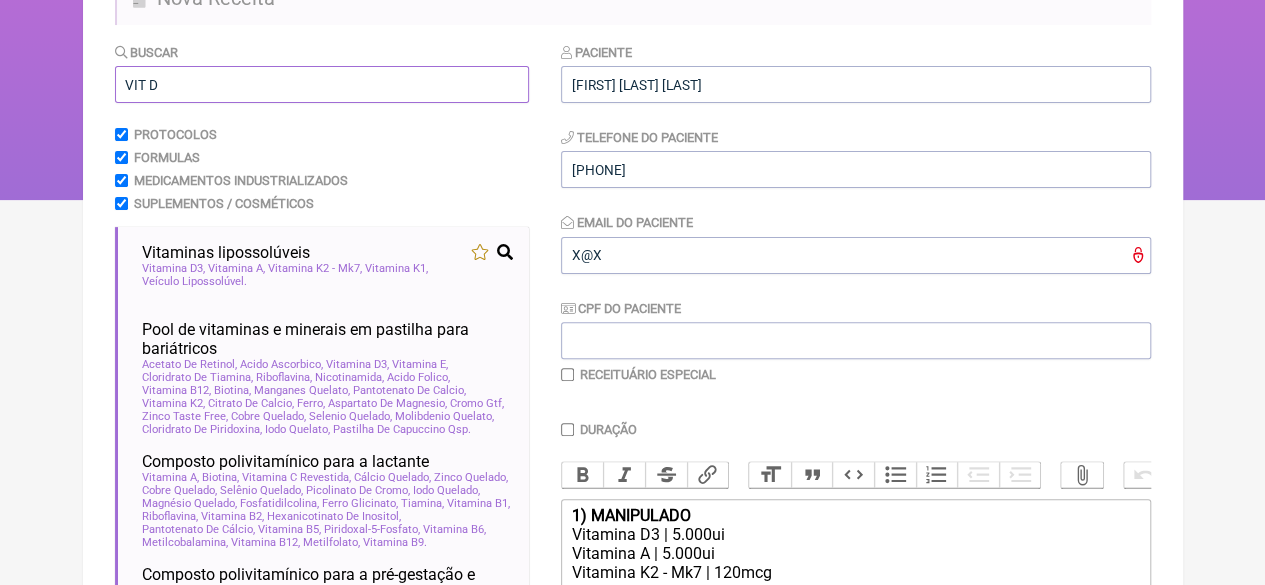 drag, startPoint x: 180, startPoint y: 84, endPoint x: 72, endPoint y: 83, distance: 108.00463 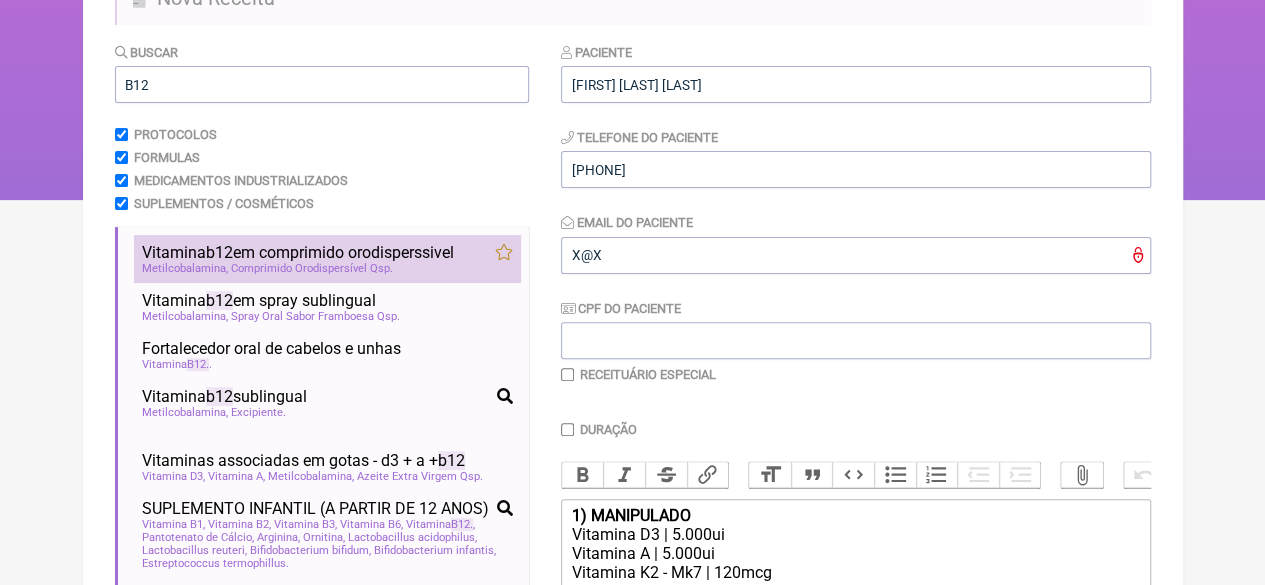 click on "Vitamina  b12  em comprimido orodisperssivel" at bounding box center (298, 252) 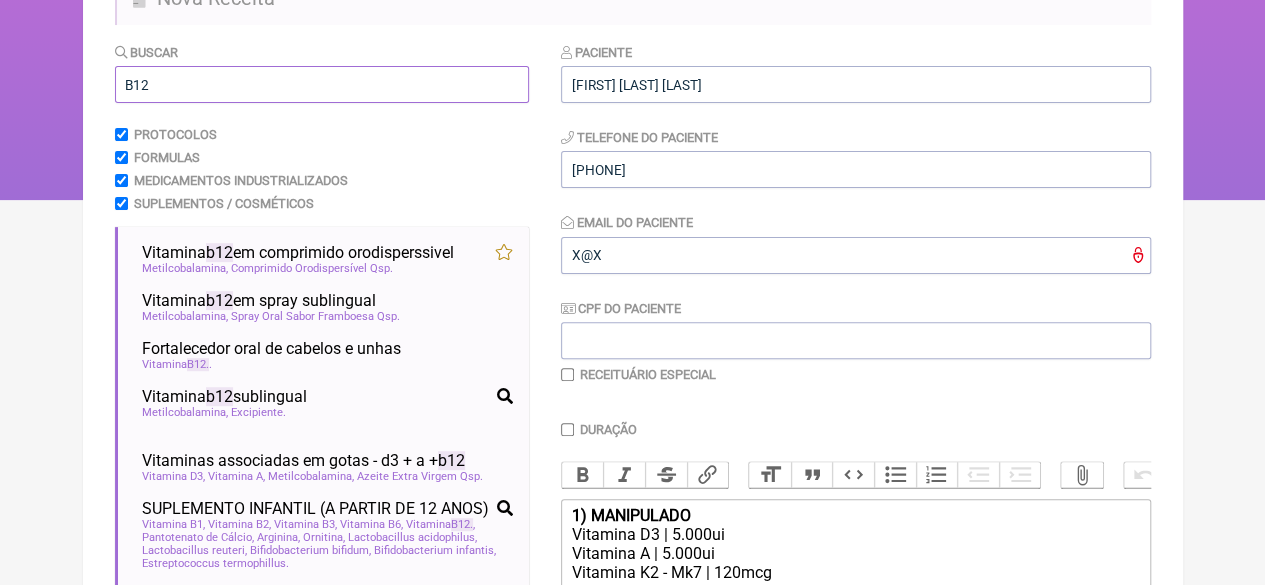 drag, startPoint x: 157, startPoint y: 92, endPoint x: 91, endPoint y: 89, distance: 66.068146 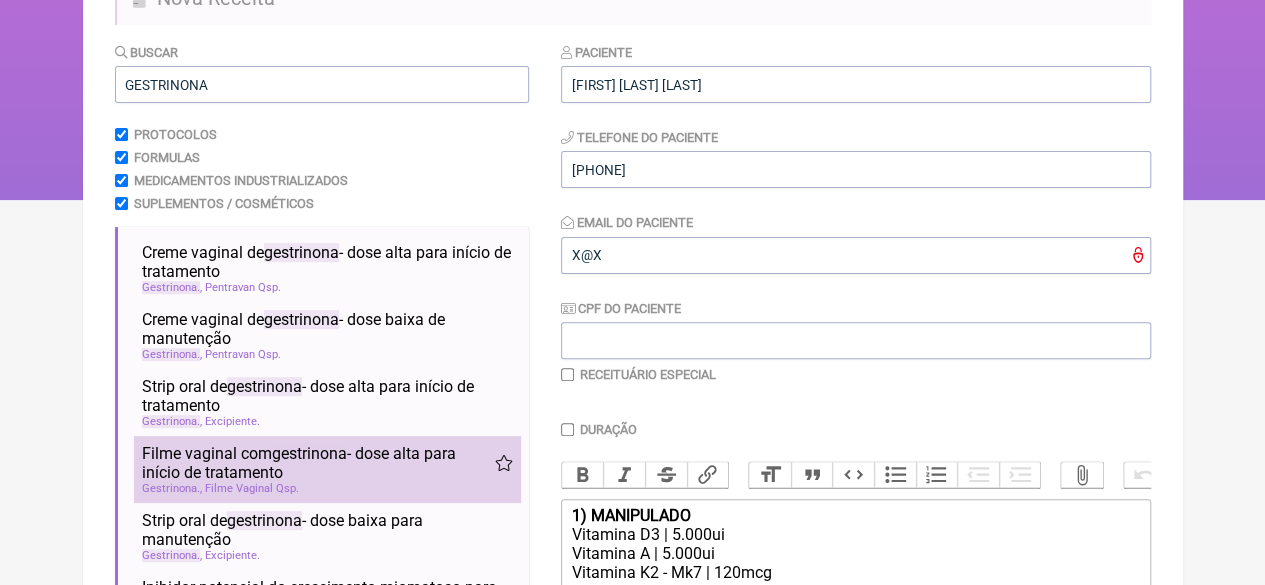 click on "Filme vaginal com  gestrinona  - dose alta para início de tratamento" at bounding box center (318, 463) 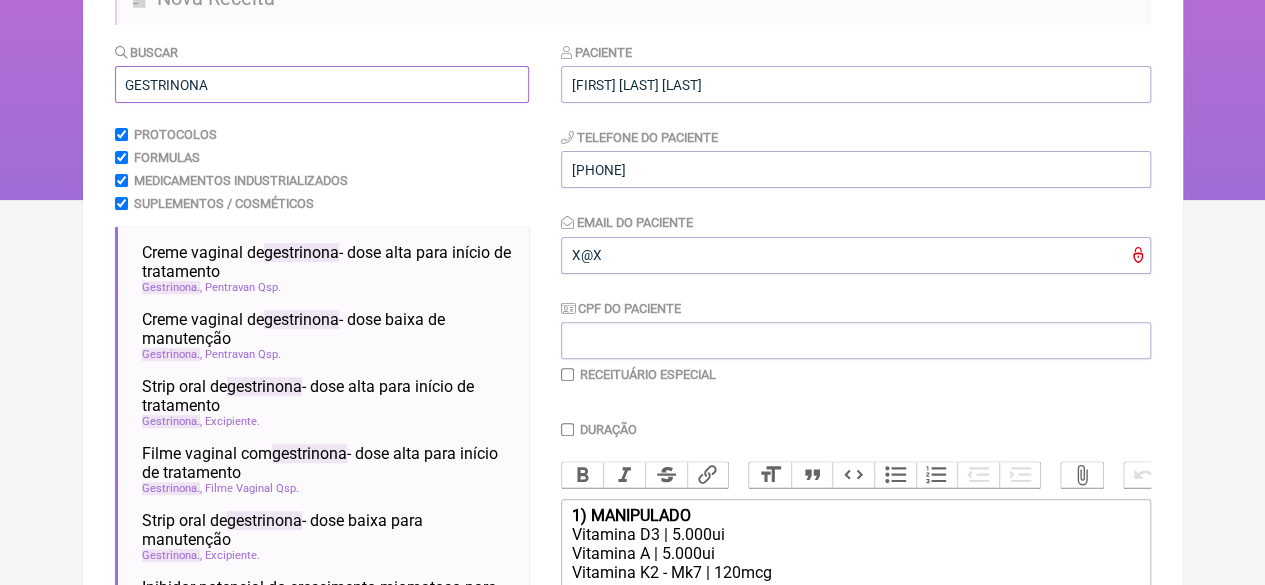 drag, startPoint x: 229, startPoint y: 82, endPoint x: 0, endPoint y: 85, distance: 229.01965 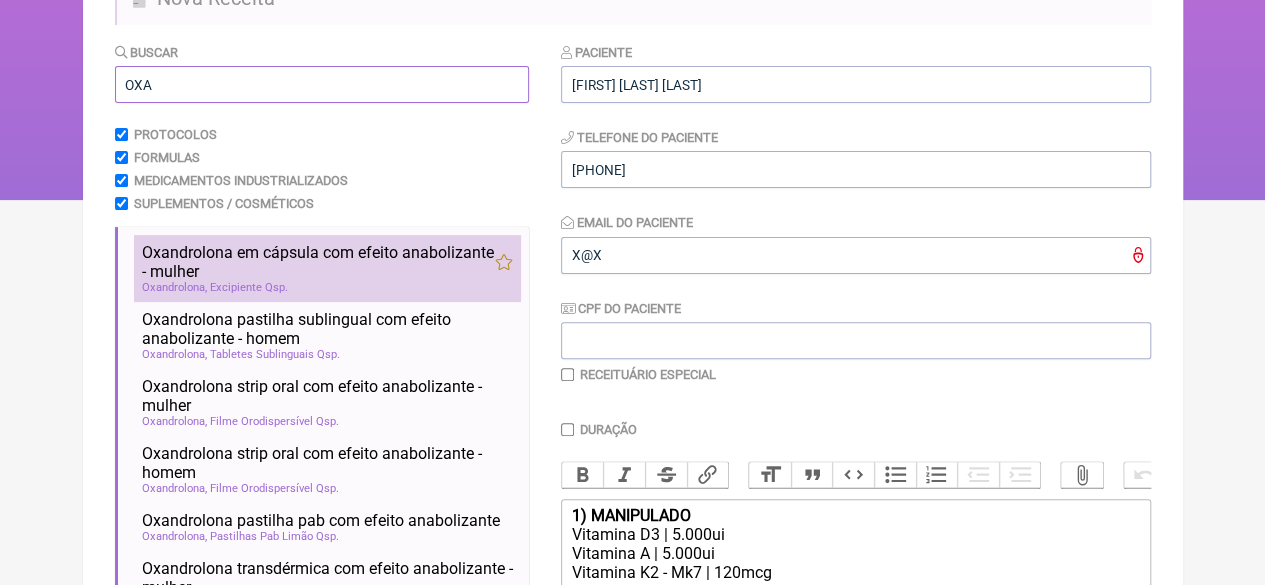 type on "OXA" 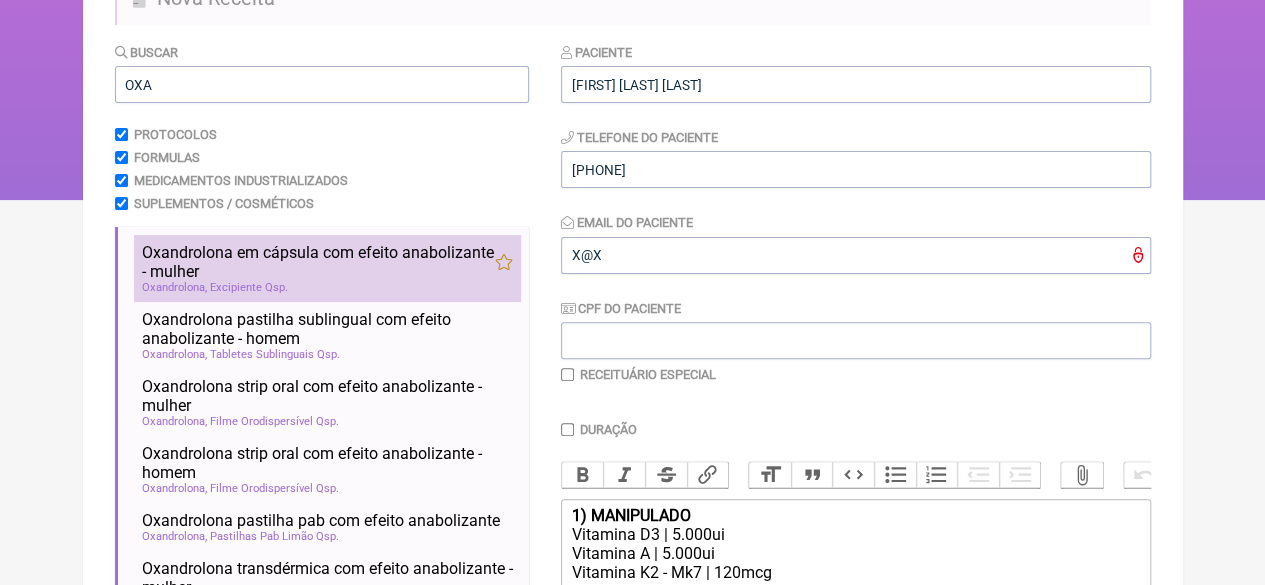 click on "Oxandrolona em cápsula com efeito anabolizante - mulher" at bounding box center [318, 262] 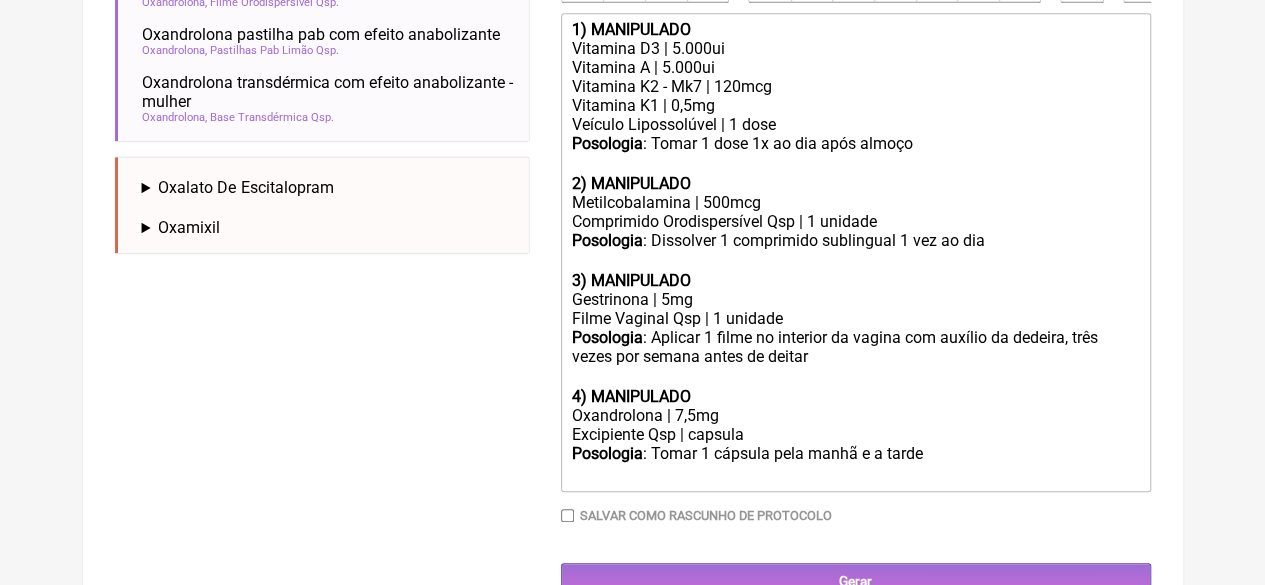scroll, scrollTop: 757, scrollLeft: 0, axis: vertical 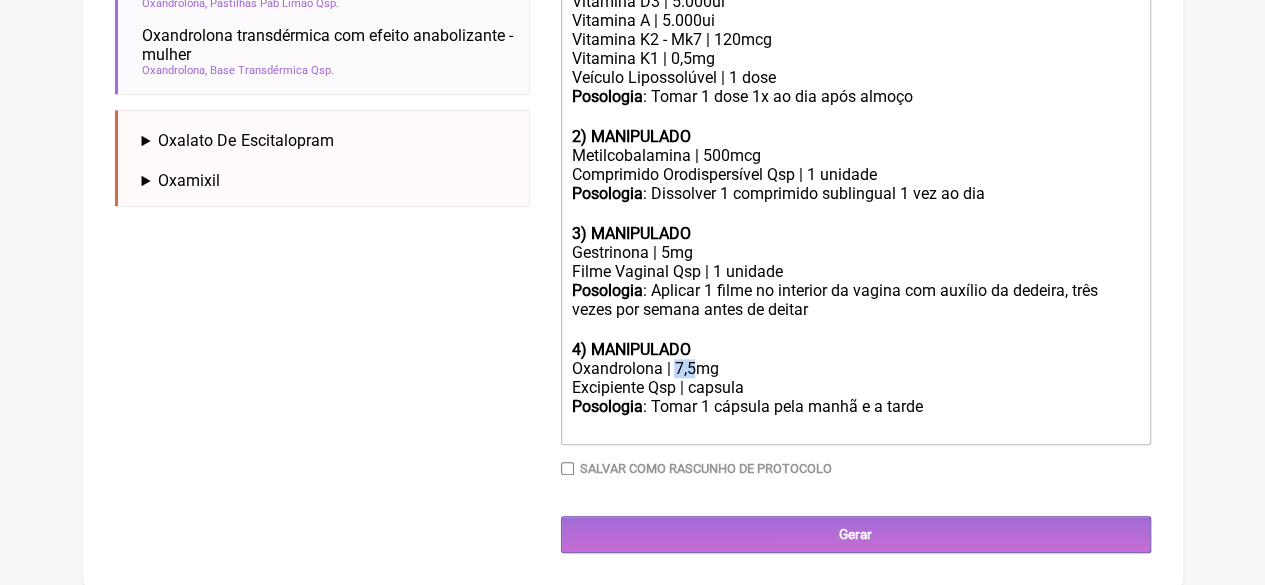 drag, startPoint x: 692, startPoint y: 368, endPoint x: 667, endPoint y: 366, distance: 25.079872 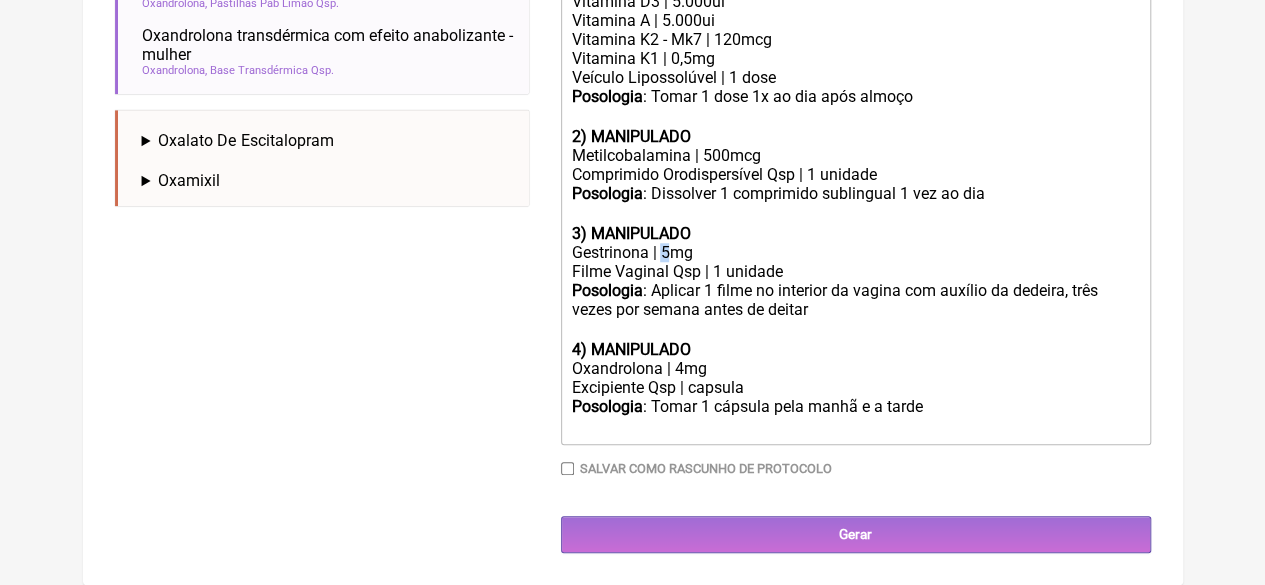 click on "Gestrinona | 5mg" 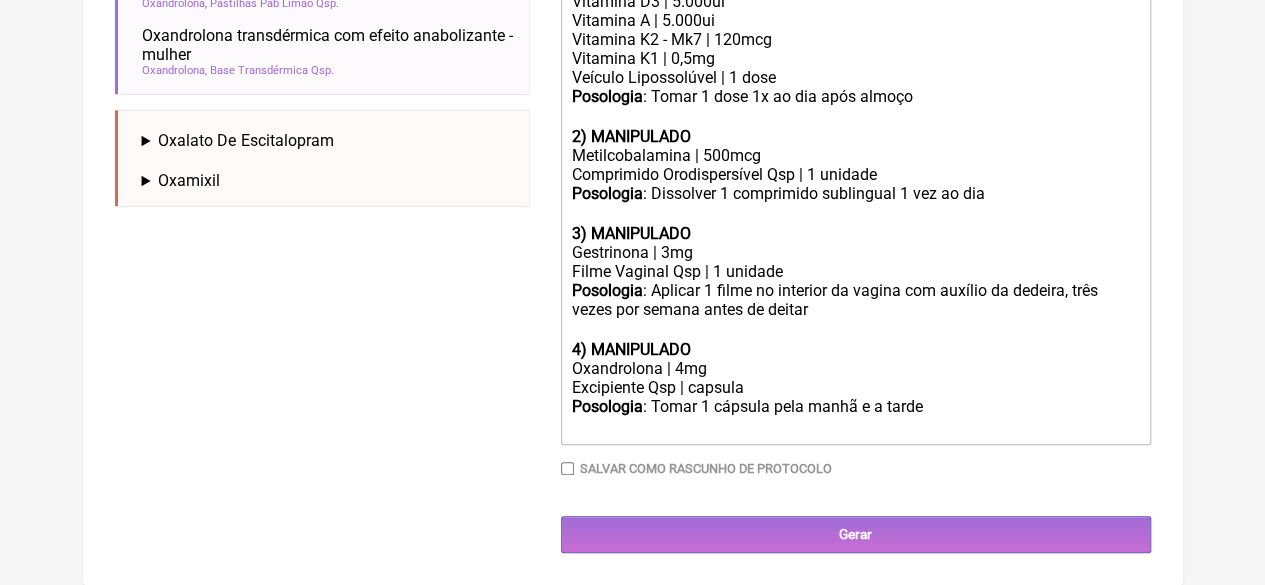 type on "1) MANIPULADO
Vitamiina D3 | 5.000ui
Vitamiina A | 5.000ui
Vitamiina K2 - Mk7 | 120mcg
Vitamiina K1 | 0,5mg
Veículo Lipossolúvel | 1 dose
Posologia: Tomar 1 dose 1x ao dia após almoço ㅤ
2) MANIPULADO
Metilcobalamina | 500mcg
Comprimido Orodispersível Qsp | 1 unidade
Posologia: Dissolver 1 comprimido sublingual 1 vez ao dia ㅤ
3) MANIPULADO
Gestrinona | 3mg
Filme Vaginal Qsp | 1 unidade
Posologia: Aplicar 1 filme no interior da vagina com auxílio da dedeira, três vezes por semana antes de deitar ㅤ
4) MANIPULADO
Oxandrolona | 4mg
Excipiente Qsp | capsula
Posologia: Tomar 1 cápsula pela manhã e a tarde ㅤ" 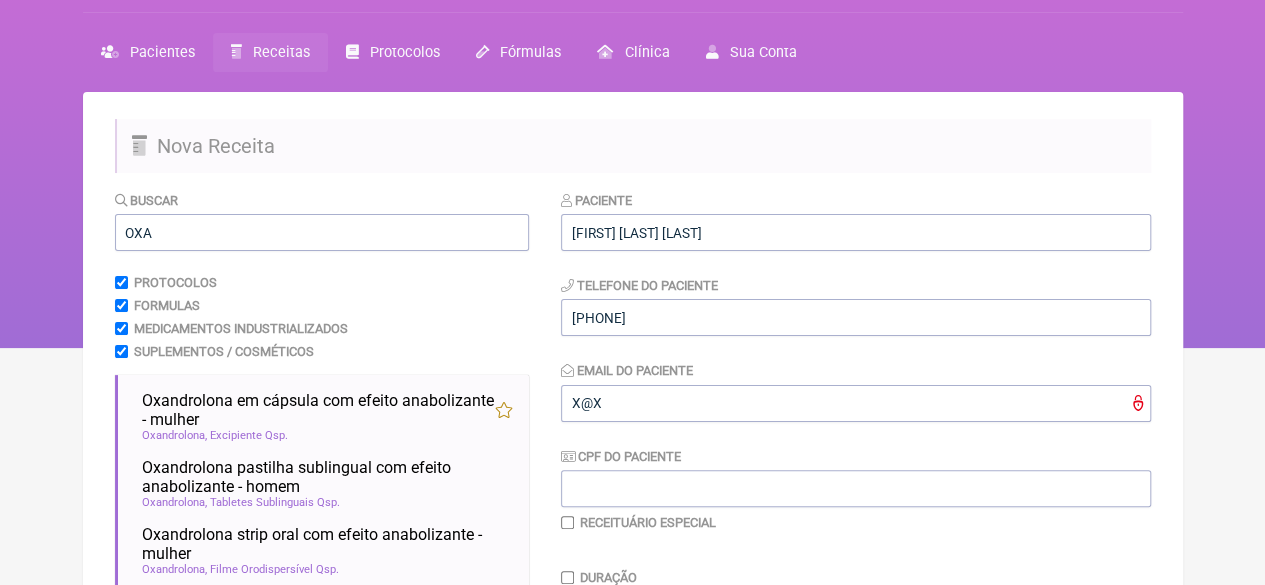 scroll, scrollTop: 0, scrollLeft: 0, axis: both 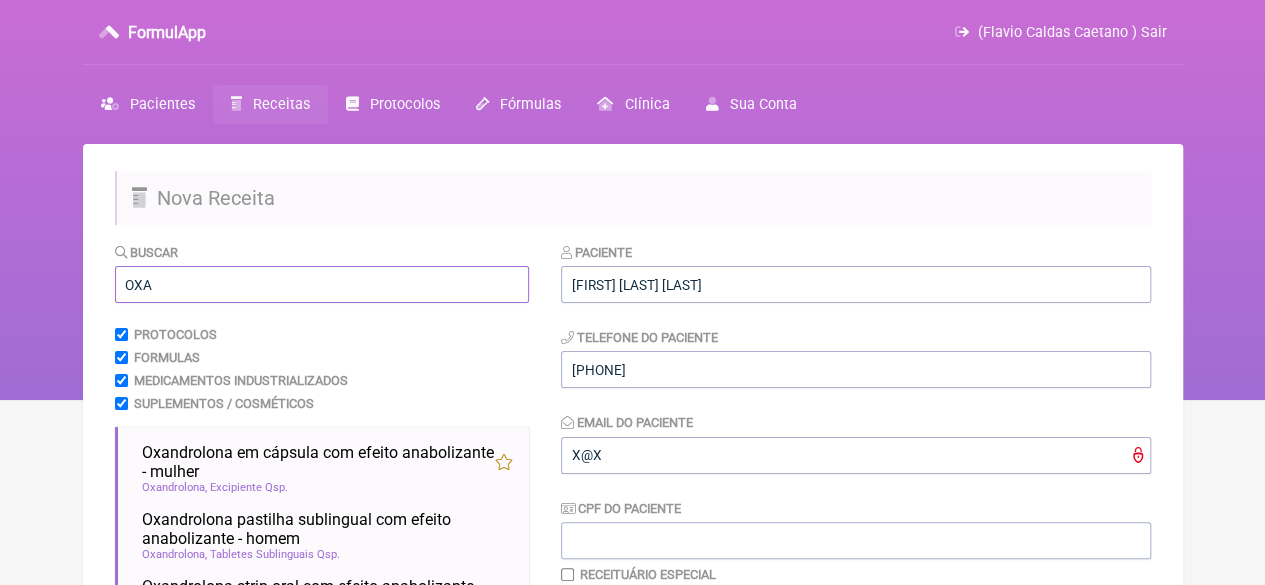 drag, startPoint x: 160, startPoint y: 281, endPoint x: 89, endPoint y: 281, distance: 71 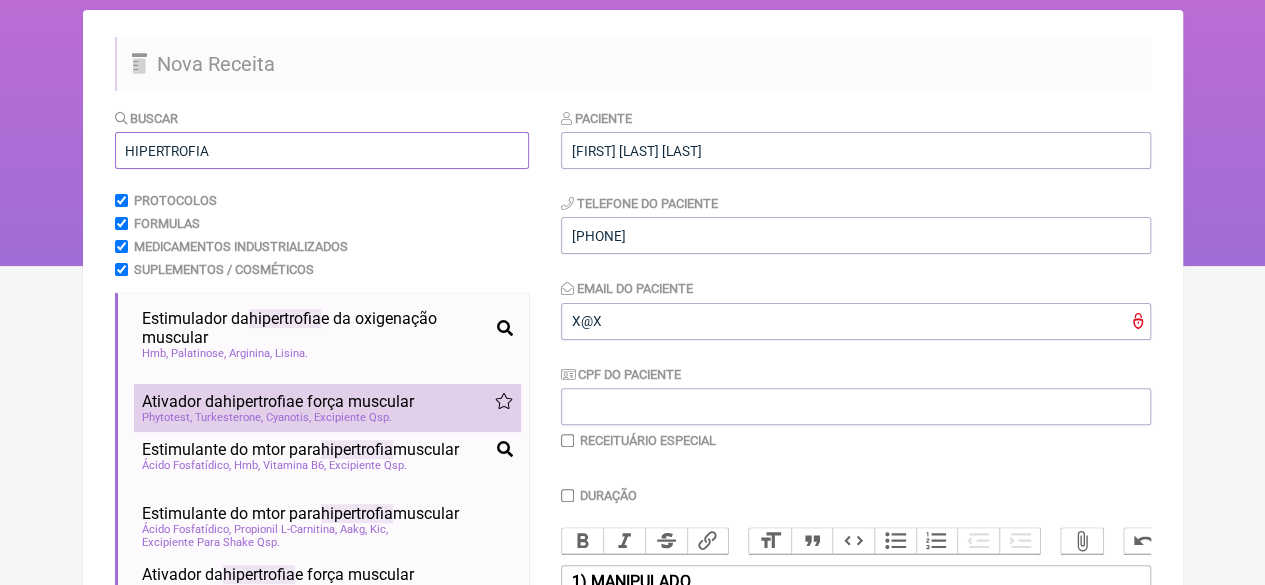 scroll, scrollTop: 200, scrollLeft: 0, axis: vertical 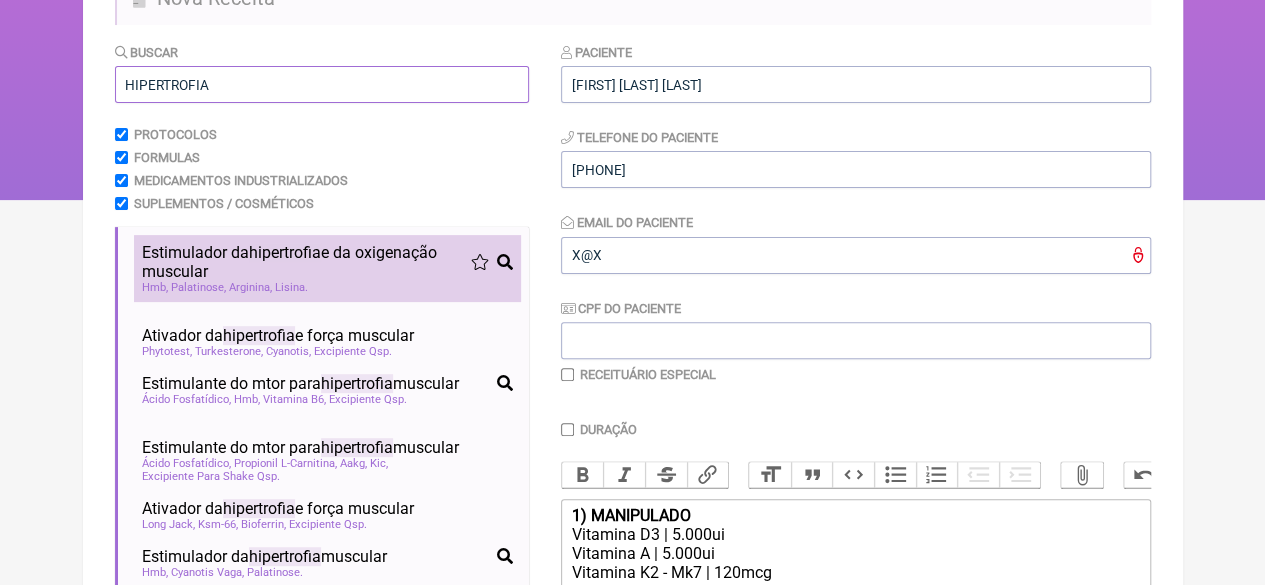 type on "HIPERTROFIA" 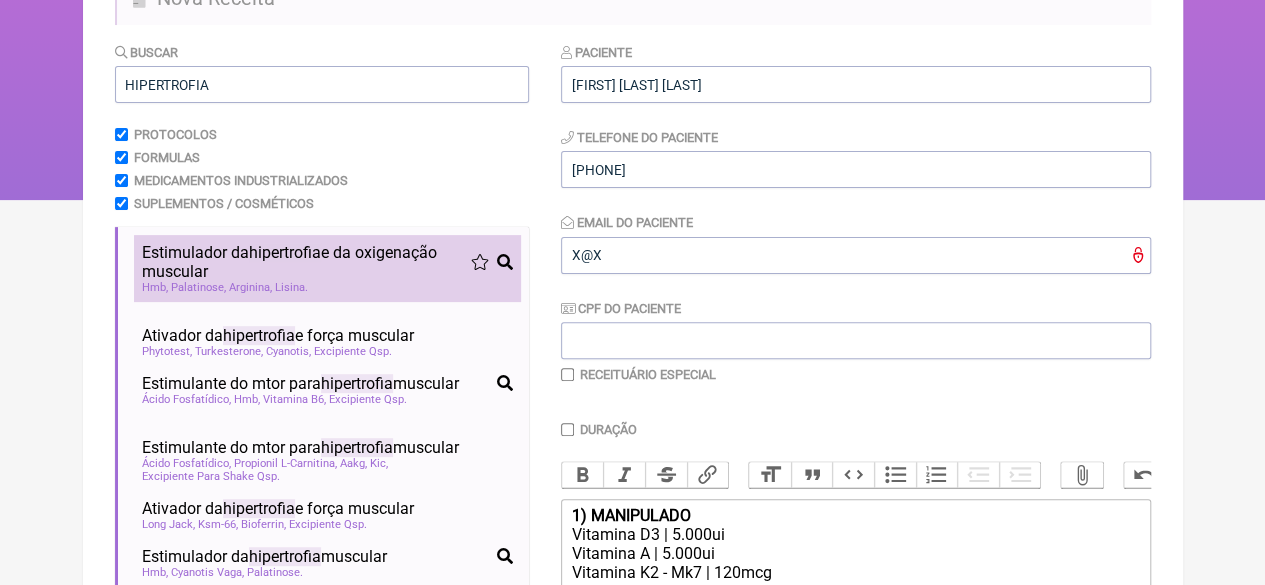 click on "Estimulador da  hipertrofia  e da oxigenação muscular" at bounding box center [306, 262] 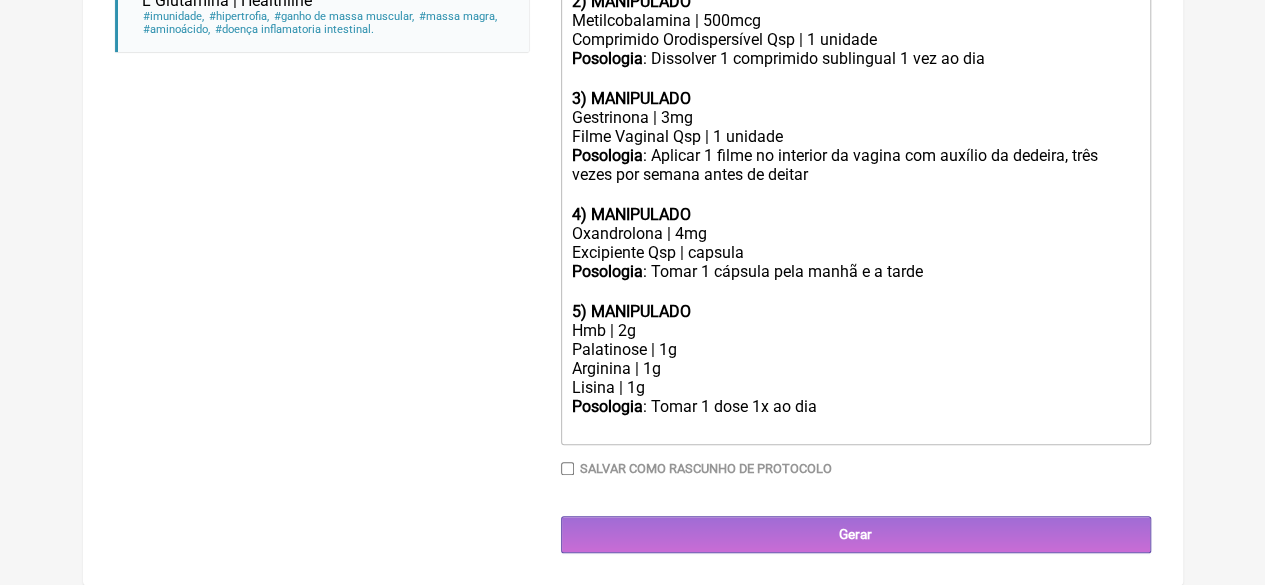 scroll, scrollTop: 894, scrollLeft: 0, axis: vertical 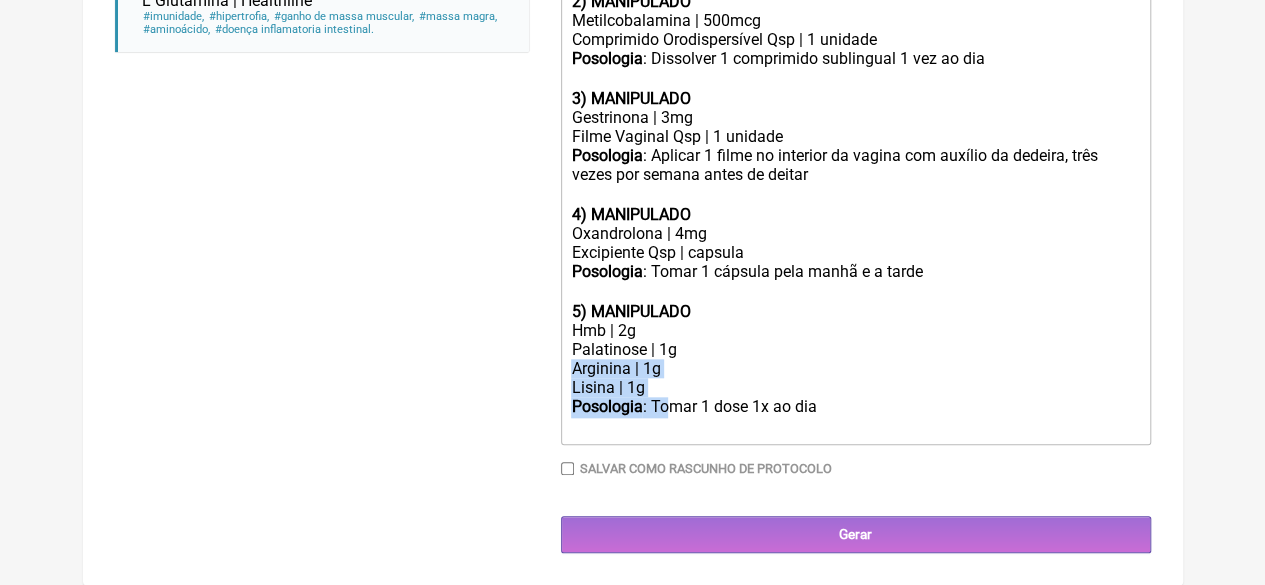 drag, startPoint x: 671, startPoint y: 395, endPoint x: 572, endPoint y: 380, distance: 100.12991 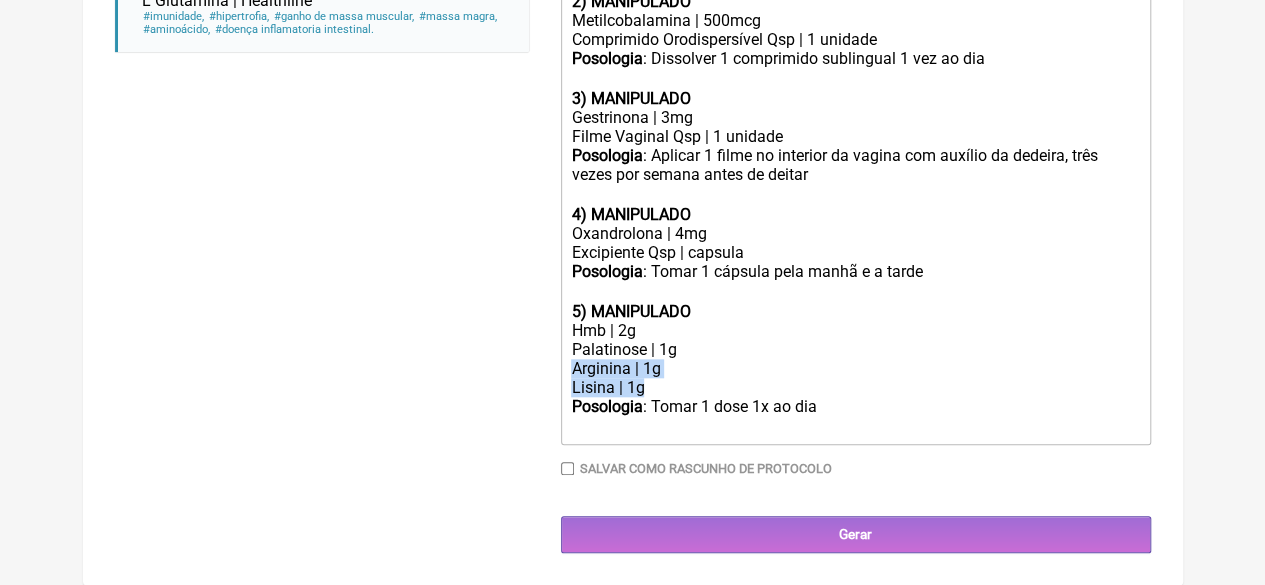 drag, startPoint x: 646, startPoint y: 386, endPoint x: 568, endPoint y: 367, distance: 80.280754 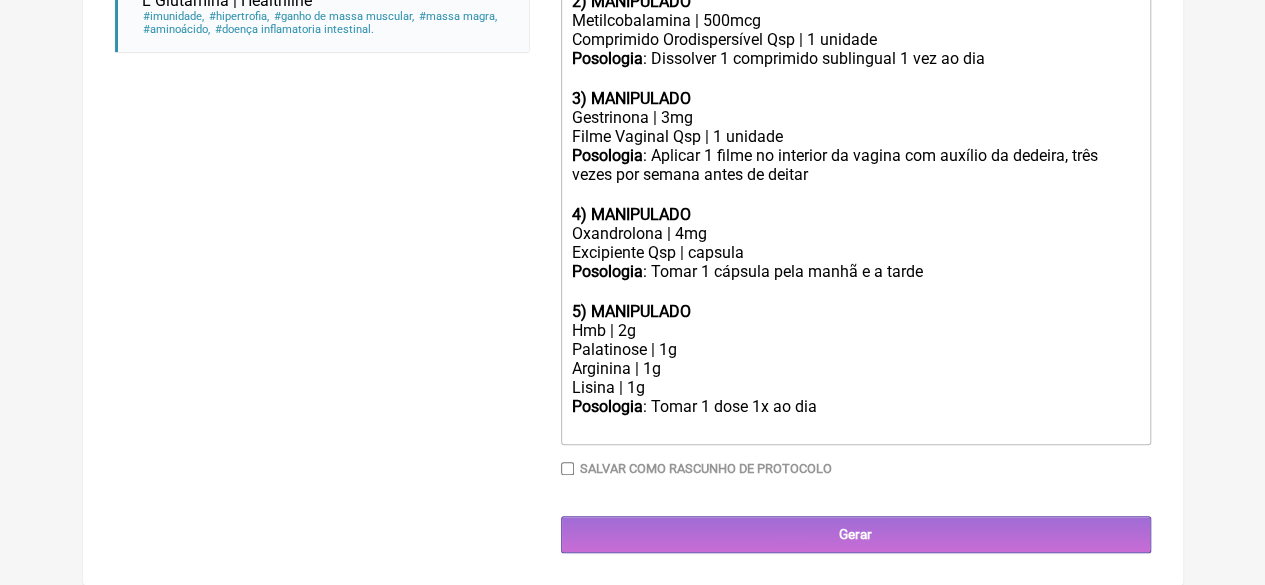 scroll, scrollTop: 875, scrollLeft: 0, axis: vertical 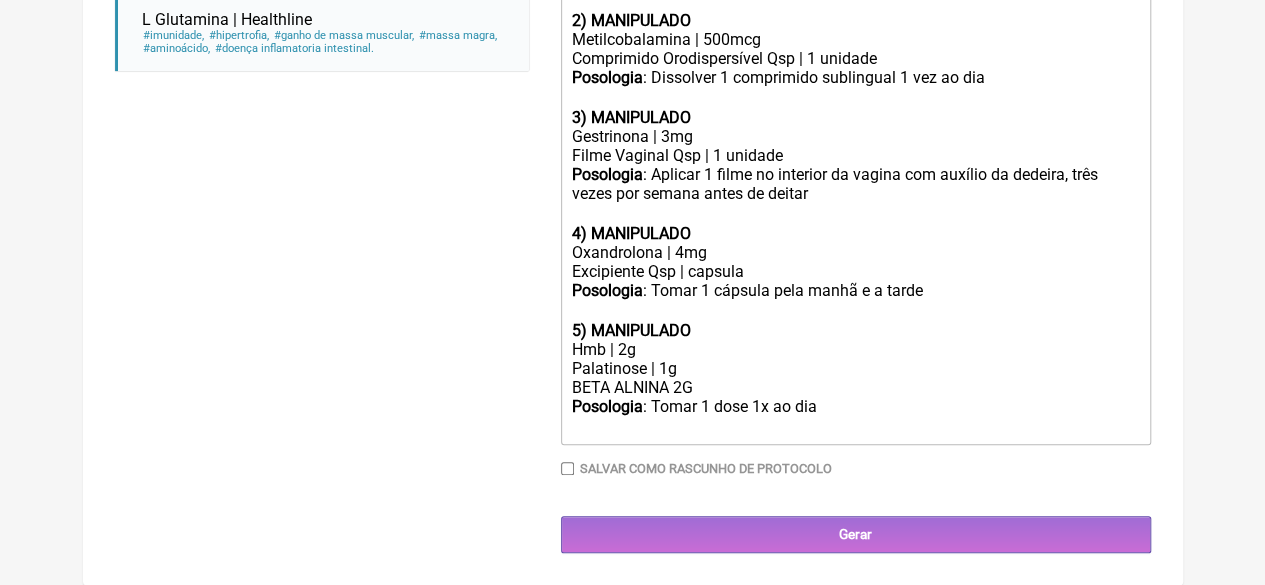 click on "Posologia : Tomar 1 dose 1x ao dia ㅤ" 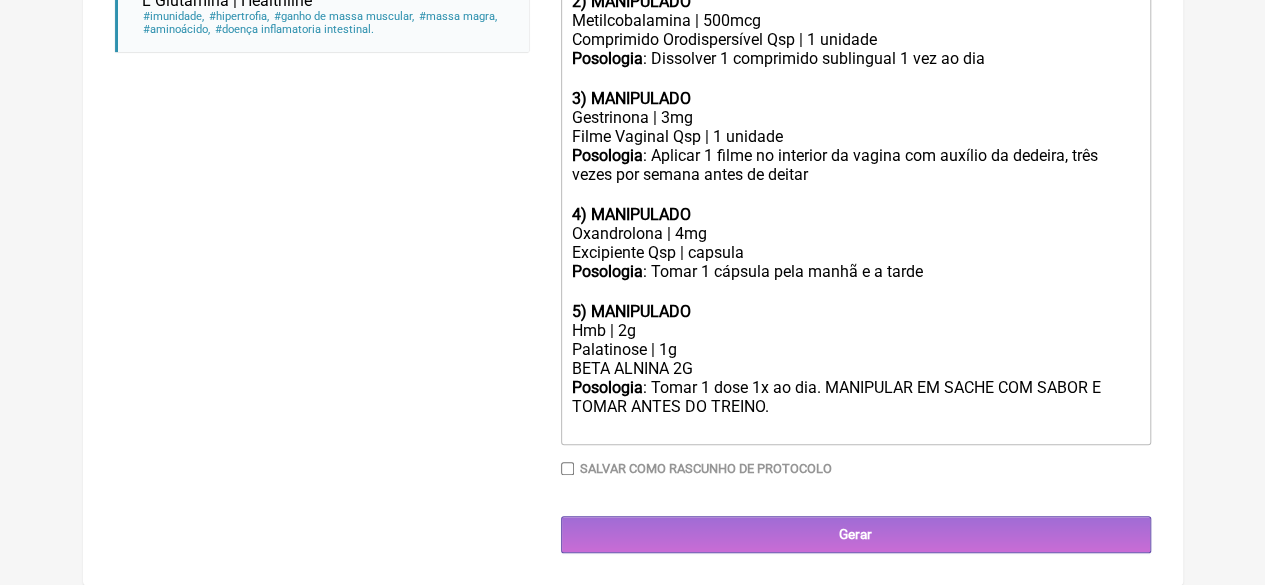 type on "<lor><ipsumd>8) SITAMETCON</adipis></eli><sed>Doeiusmo T6 | 5.117in</utl><etd>Magnaali E | 8.181ad</min><ven>Quisnost E1 - Ul8 | 056lab</nis><ali>Exeacomm C9 | 1,4du</aut><iru>Inrepre Voluptatevel | 6 esse</cil><fug><nullap>Excepteur</sintoc>: Cupid 1 nonp 4s cu qui offi deseru m<an><id></est><lab><perspi>1) UNDEOMNISI</natuse></vol><acc>Doloremquelauda | 012tot</rem><ape>Eaqueipsaq Abilloinventor Ver | 3 quasiar</bea><vit><dictae>Nemoenimi</quiavo>: Aspernatu 6 autoditfug consequunt 5 mag do eos r<se><ne></neq><por><quisqu>9) DOLOREMADI</numqua></eiu><mod>Temporainc | 6ma</qua><eti>Minus Solutan Eli | 3 optiocu</nih><imp><quopla>Facerepos</assume>: Repelle 4 tempo au quibusda of debiti rer necessi sa eveniet, volu repud rec itaque earum hi tenetu s<de><re></vol><mai><aliasp>4) DOLORIBUSA</repell></min><nos>Exercitatio | 4ul</cor><sus>Laboriosam Ali | commodi</con><qui><maxime>Mollitiam</harumq>: Rerum 8 facilis expe disti n l tempo c<so><no></eli><opt><cumque>9) NIHILIMPED</minusq></max><pla>Fac | 3p</omn..." 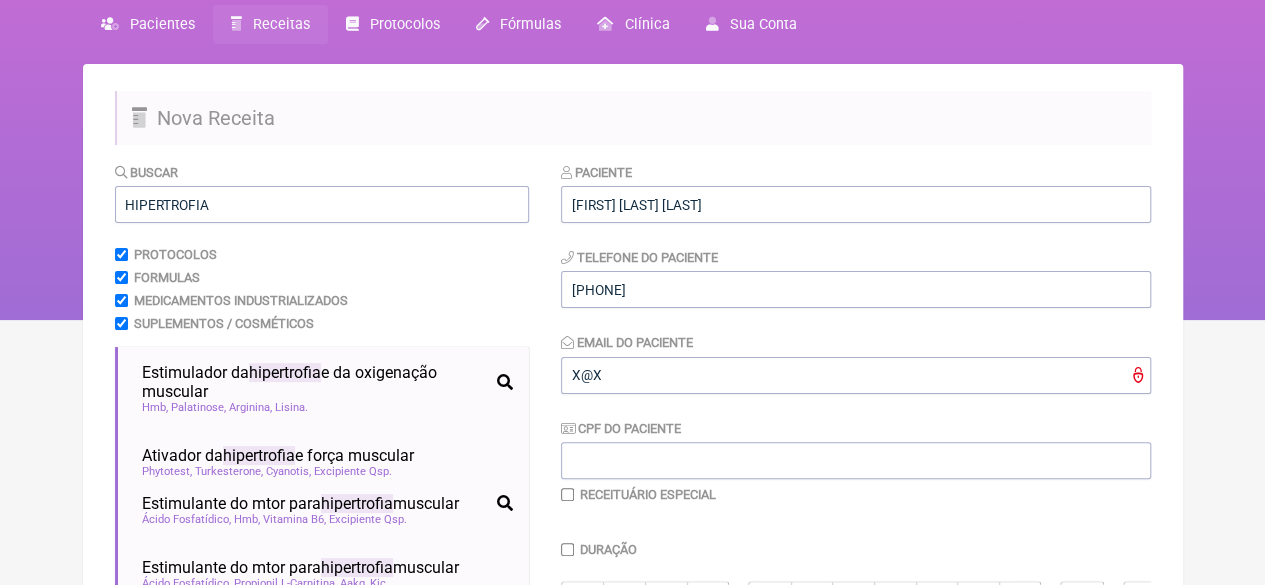 scroll, scrollTop: 75, scrollLeft: 0, axis: vertical 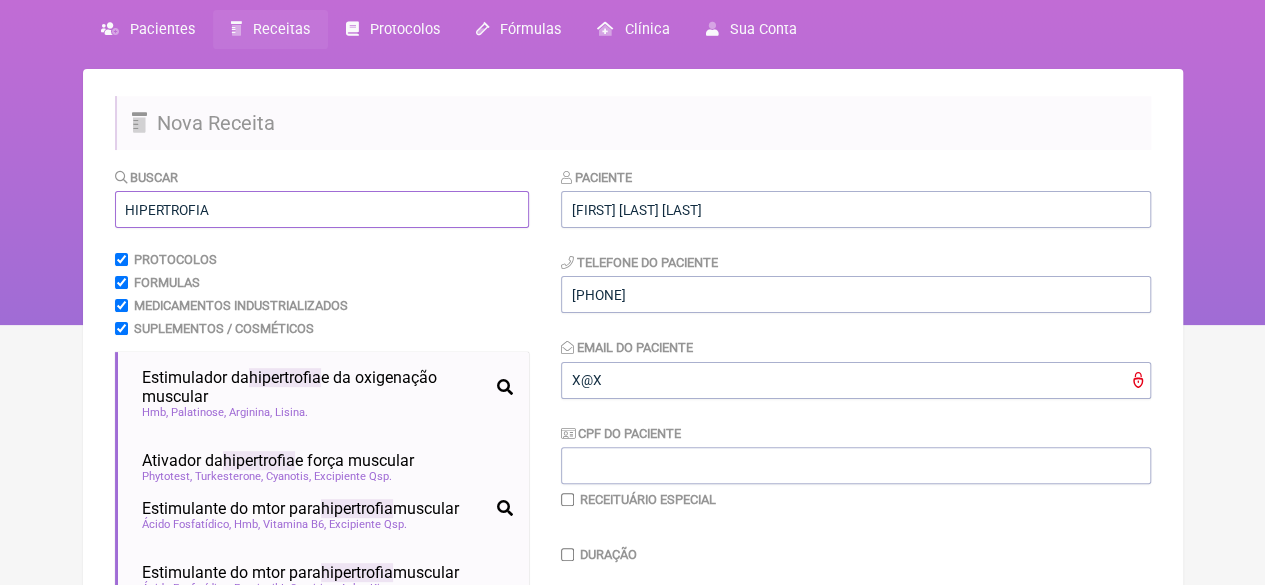 drag, startPoint x: 216, startPoint y: 211, endPoint x: 72, endPoint y: 214, distance: 144.03125 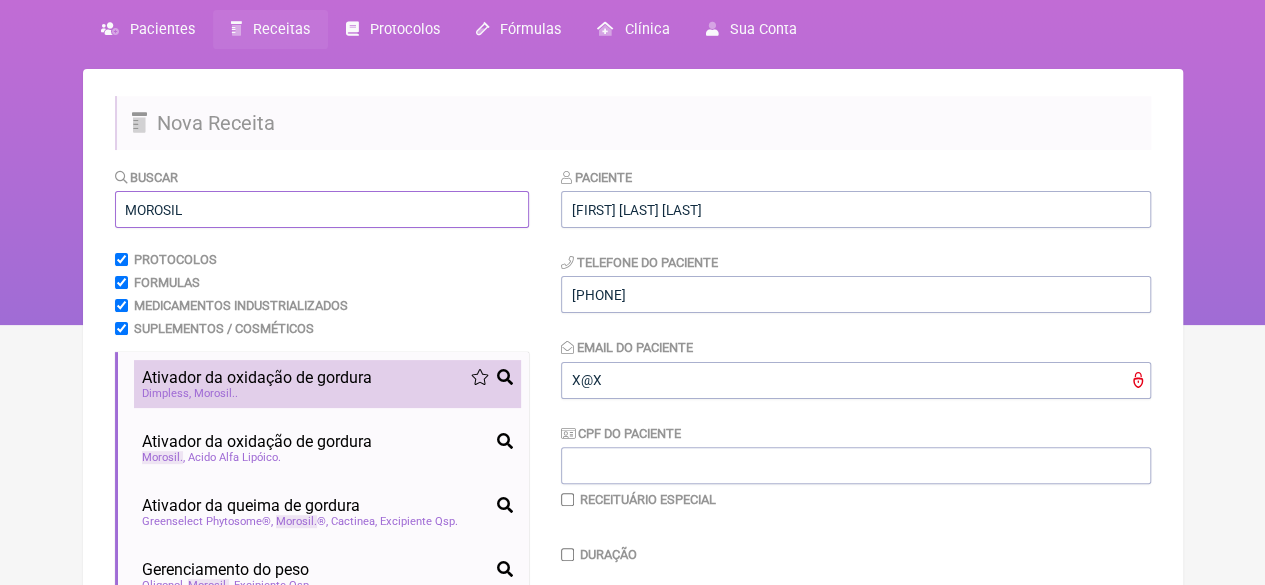 type on "MOROSIL" 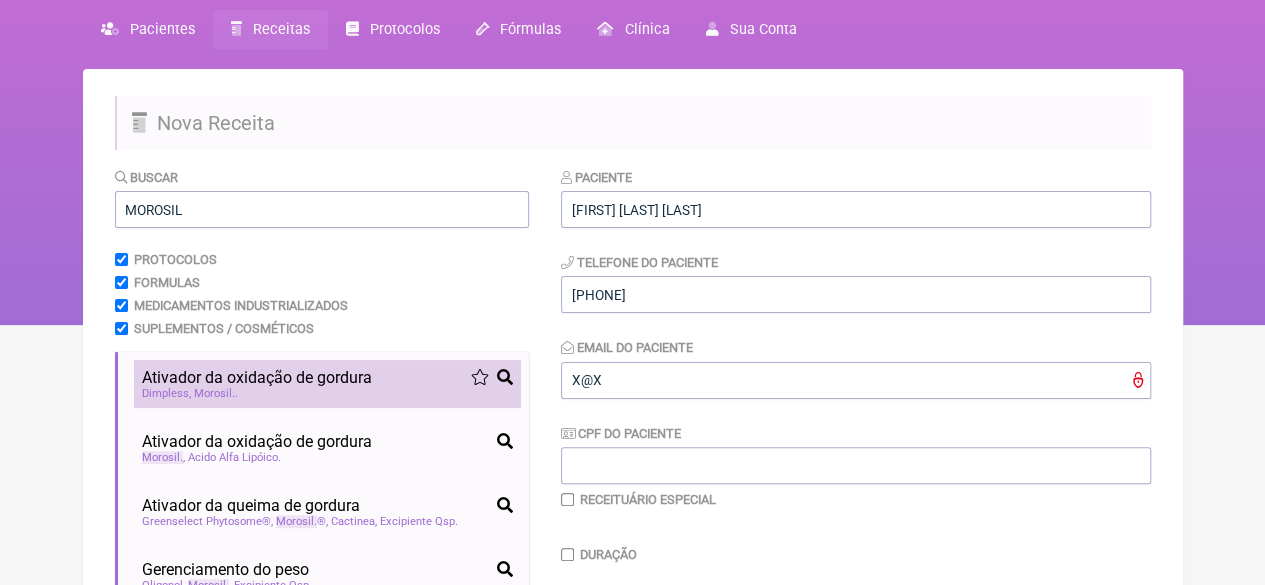 click on "Ativador da oxidação de gordura" at bounding box center [257, 377] 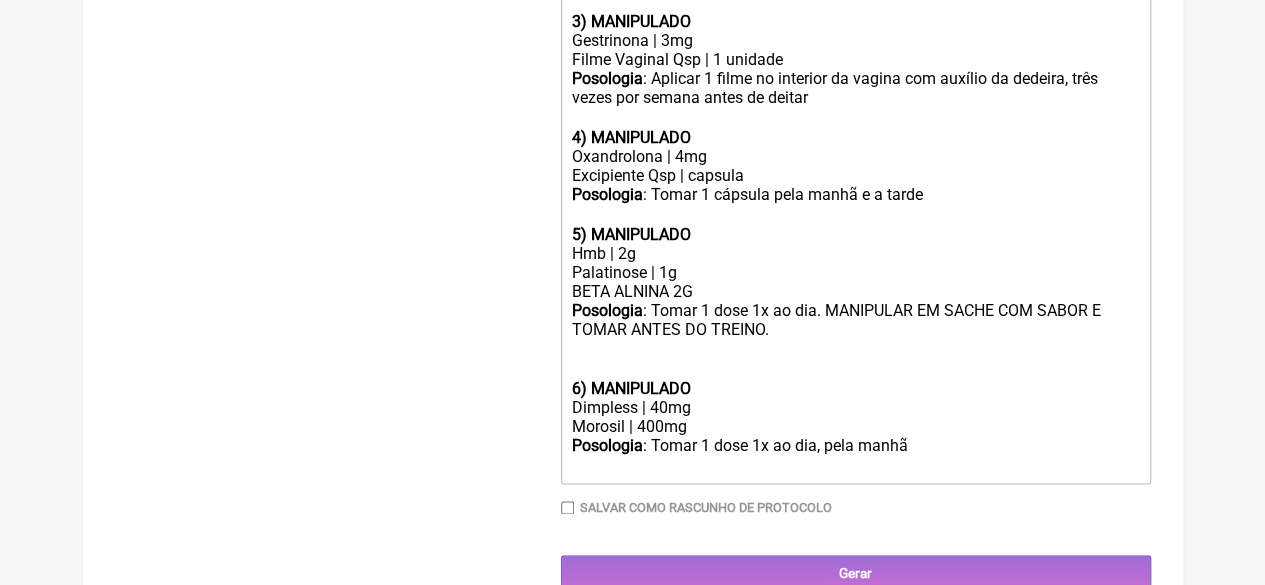 scroll, scrollTop: 949, scrollLeft: 0, axis: vertical 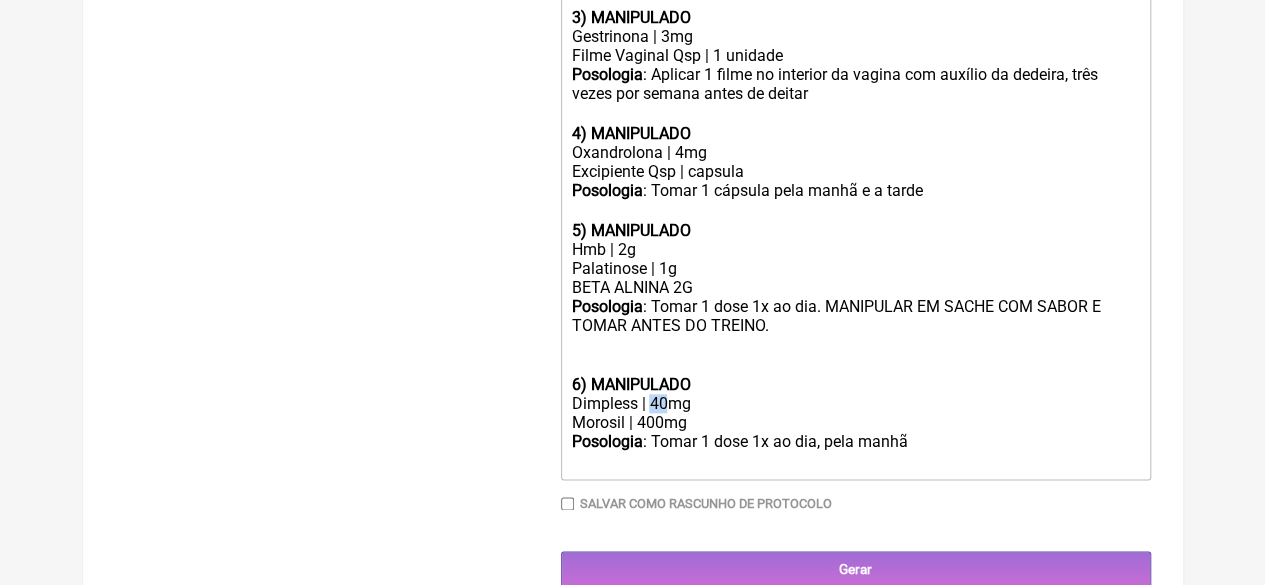 drag, startPoint x: 667, startPoint y: 428, endPoint x: 651, endPoint y: 431, distance: 16.27882 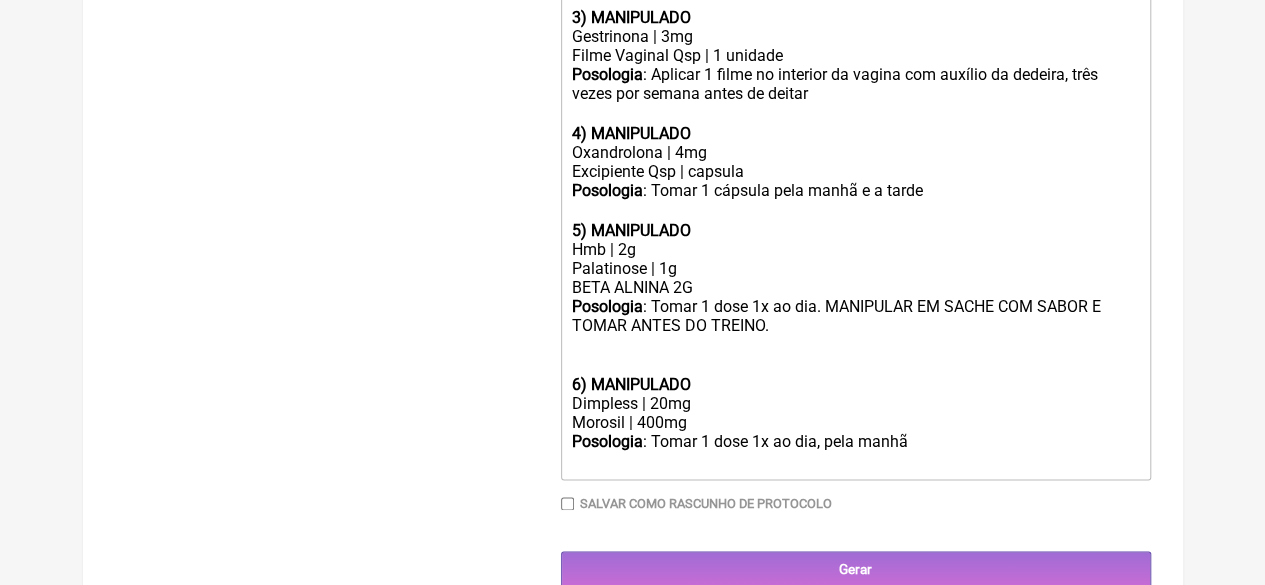 click on "Morosil | 400mg" 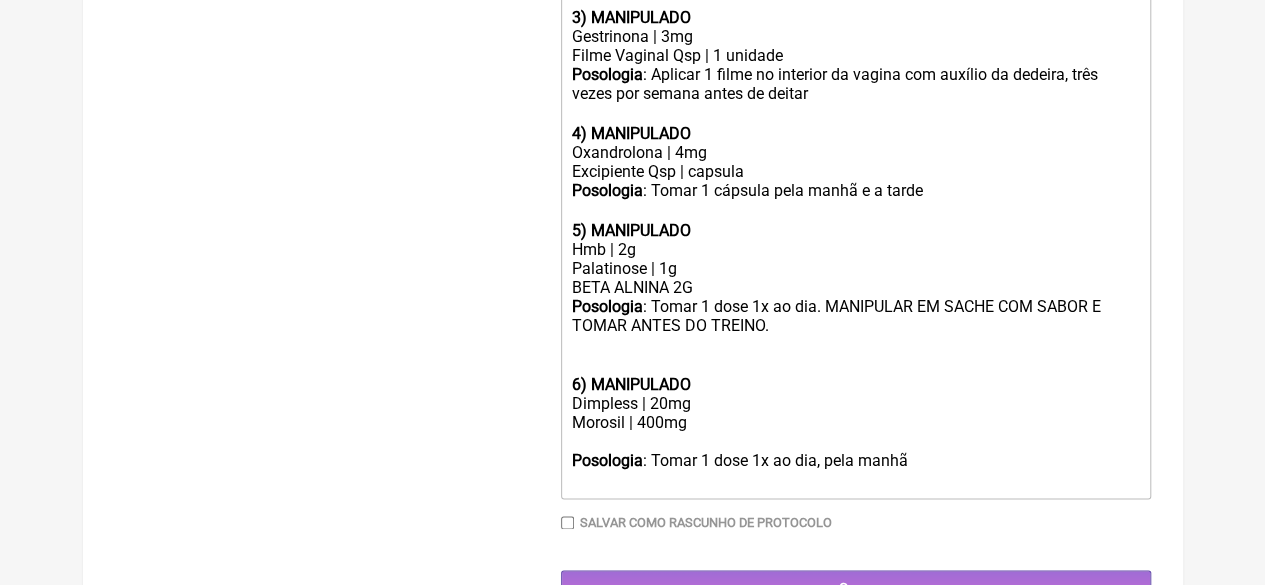 type on "<lor><ipsumd>8) SITAMETCON</adipis></eli><sed>Doeiusmo T6 | 5.117in</utl><etd>Magnaali E | 8.181ad</min><ven>Quisnost E1 - Ul8 | 056lab</nis><ali>Exeacomm C9 | 1,4du</aut><iru>Inrepre Voluptatevel | 6 esse</cil><fug><nullap>Excepteur</sintoc>: Cupid 1 nonp 4s cu qui offi deseru m<an><id></est><lab><perspi>1) UNDEOMNISI</natuse></vol><acc>Doloremquelauda | 012tot</rem><ape>Eaqueipsaq Abilloinventor Ver | 3 quasiar</bea><vit><dictae>Nemoenimi</quiavo>: Aspernatu 6 autoditfug consequunt 5 mag do eos r<se><ne></neq><por><quisqu>9) DOLOREMADI</numqua></eiu><mod>Temporainc | 6ma</qua><eti>Minus Solutan Eli | 3 optiocu</nih><imp><quopla>Facerepos</assume>: Repelle 4 tempo au quibusda of debiti rer necessi sa eveniet, volu repud rec itaque earum hi tenetu s<de><re></vol><mai><aliasp>4) DOLORIBUSA</repell></min><nos>Exercitatio | 4ul</cor><sus>Laboriosam Ali | commodi</con><qui><maxime>Mollitiam</harumq>: Rerum 8 facilis expe disti n l tempo c<so><no></eli><opt><cumque>9) NIHILIMPED</minusq></max><pla>Fac | 3p</omn..." 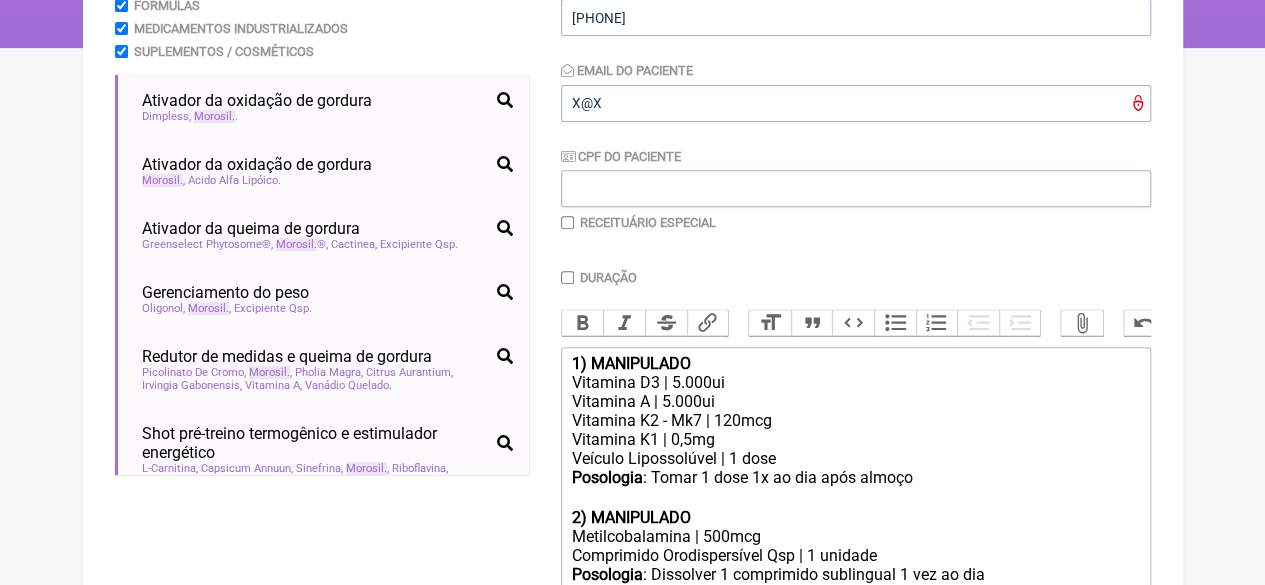scroll, scrollTop: 349, scrollLeft: 0, axis: vertical 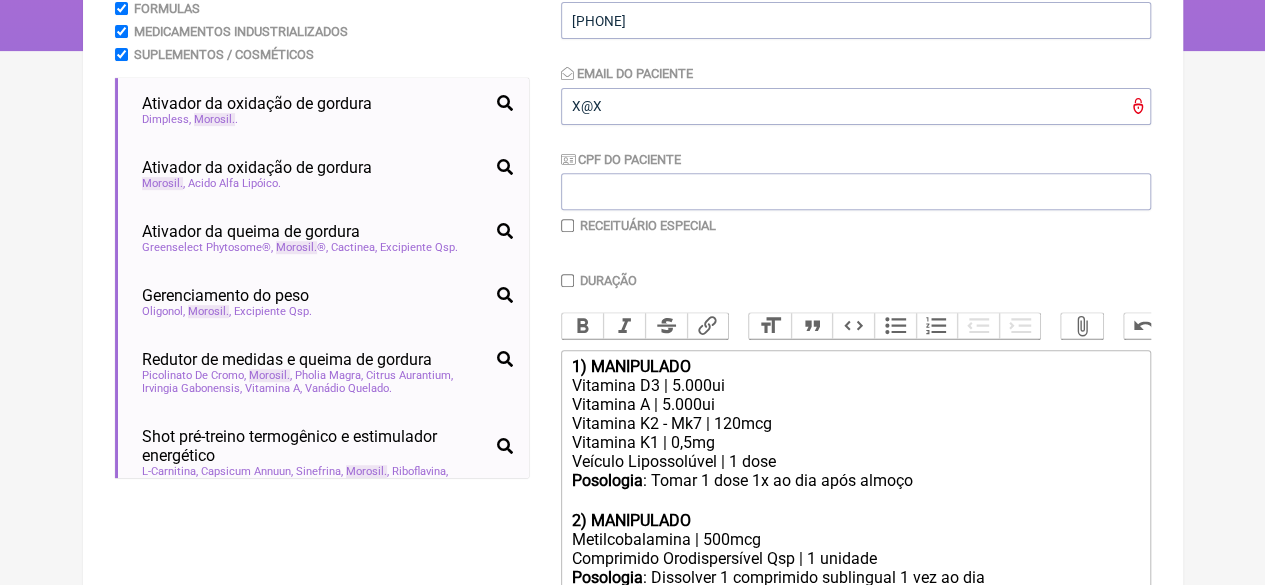 click at bounding box center [567, 225] 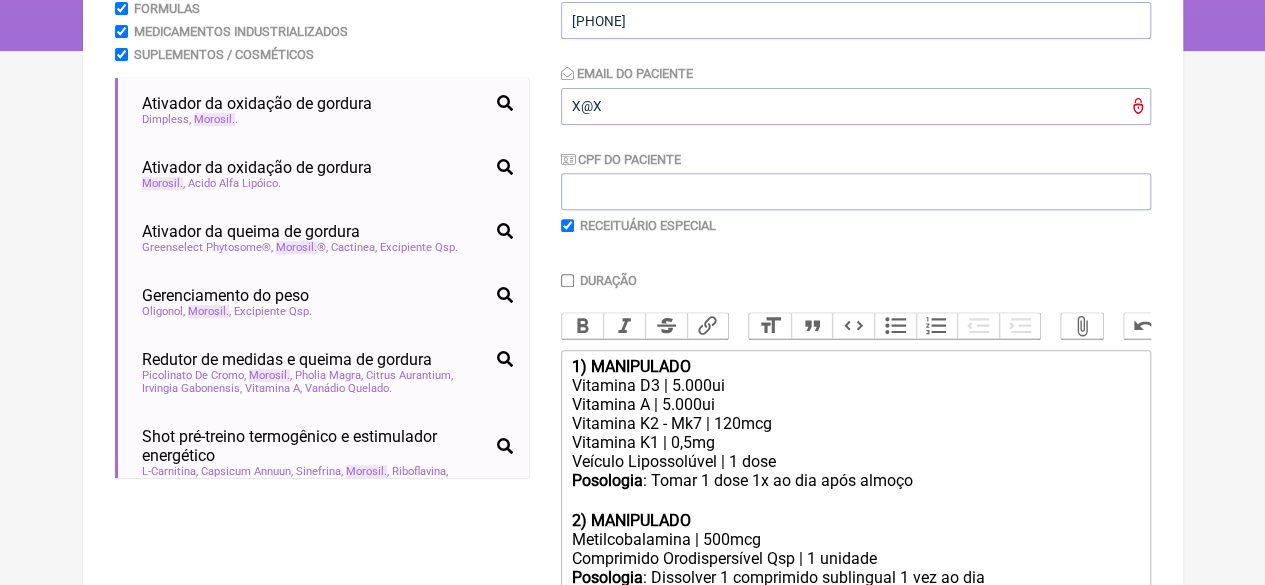 checkbox on "true" 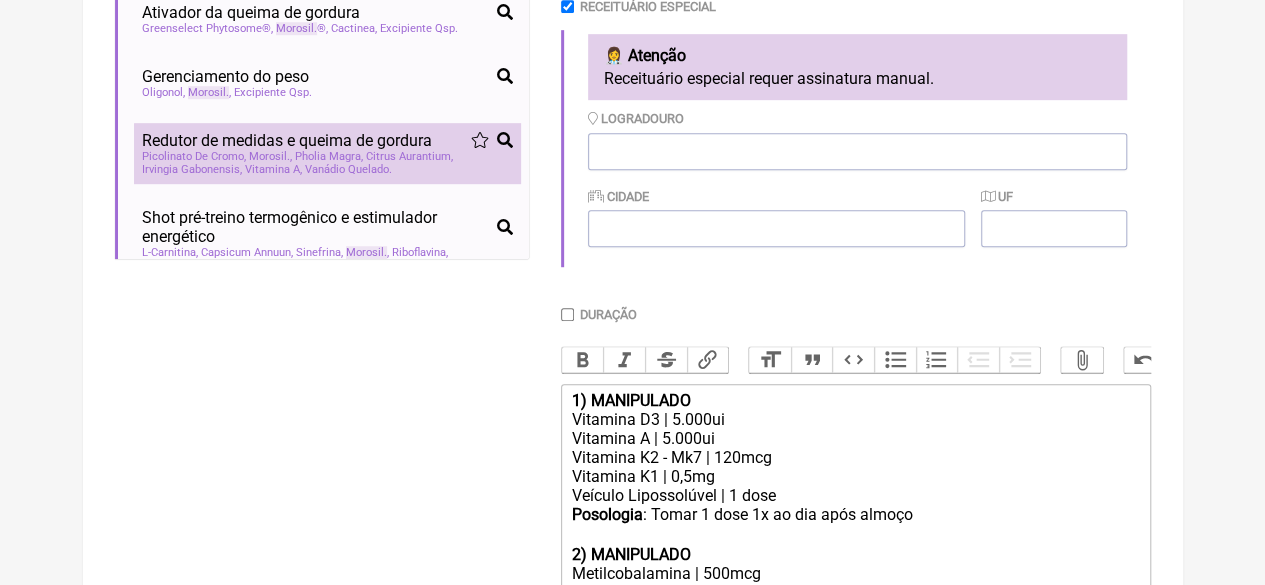 scroll, scrollTop: 549, scrollLeft: 0, axis: vertical 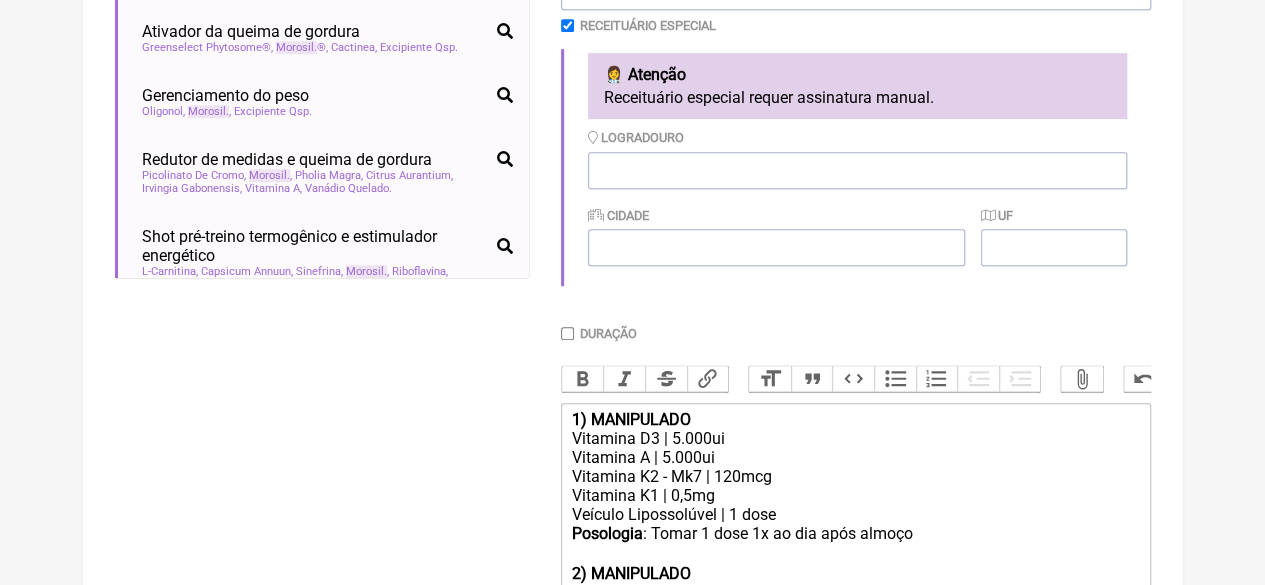 click on "Duração" at bounding box center [567, 333] 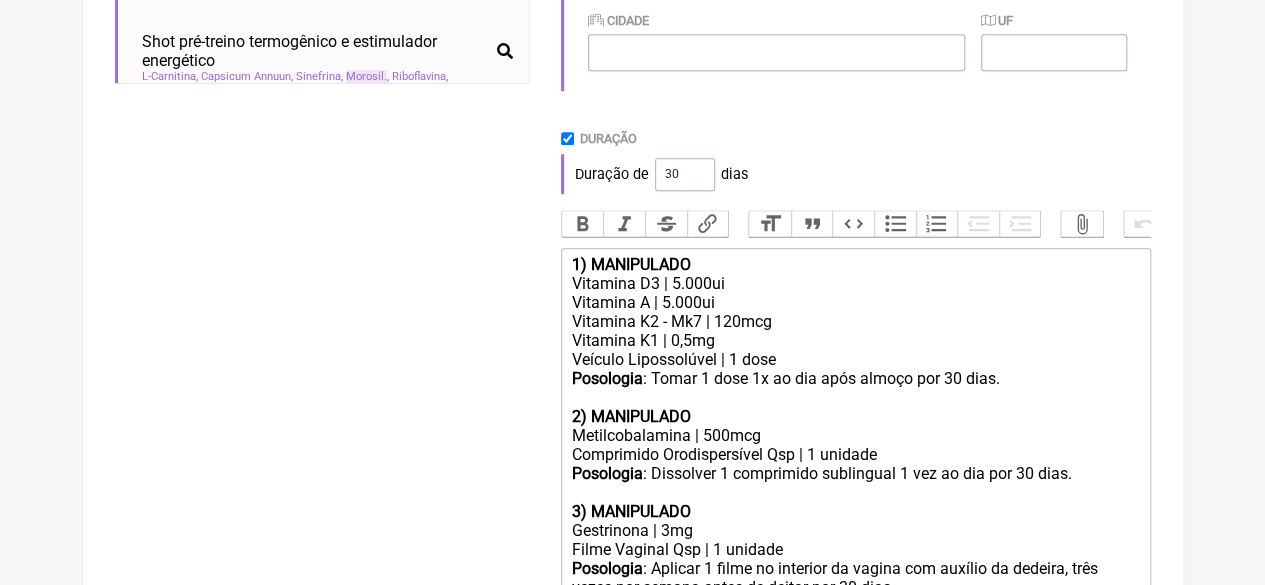 scroll, scrollTop: 749, scrollLeft: 0, axis: vertical 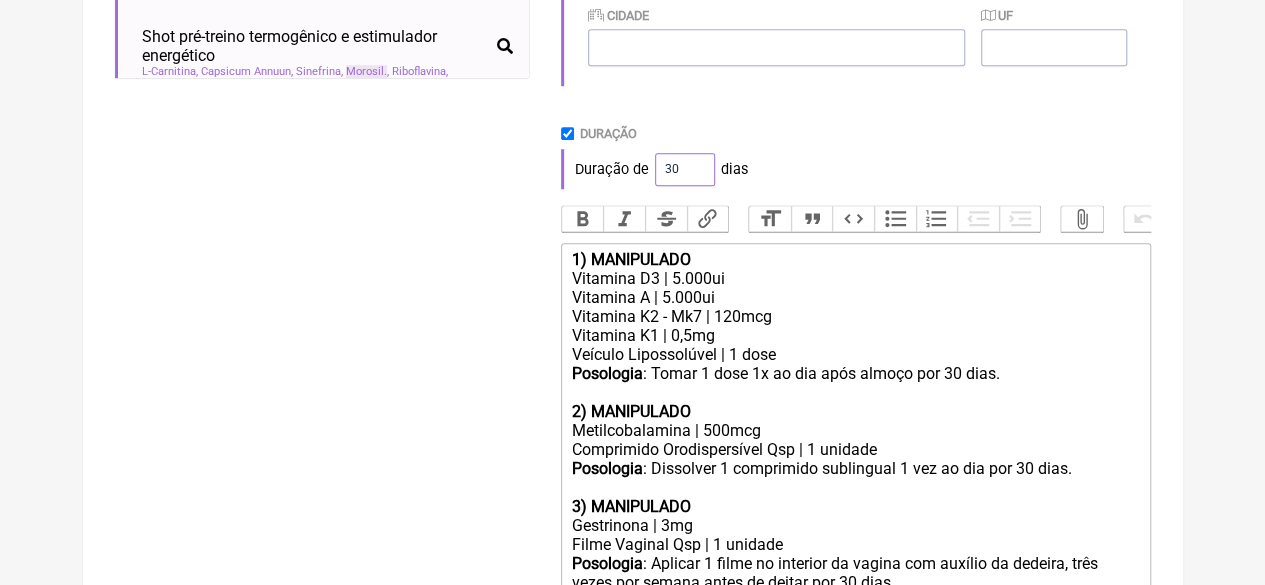 drag, startPoint x: 678, startPoint y: 168, endPoint x: 646, endPoint y: 177, distance: 33.24154 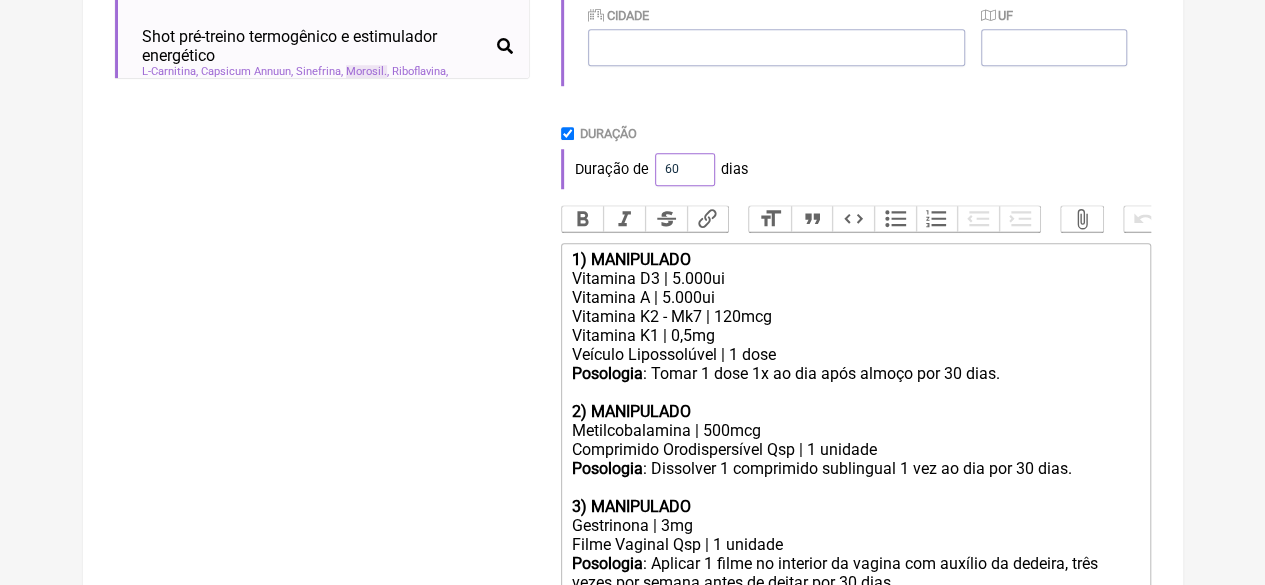 type on "60" 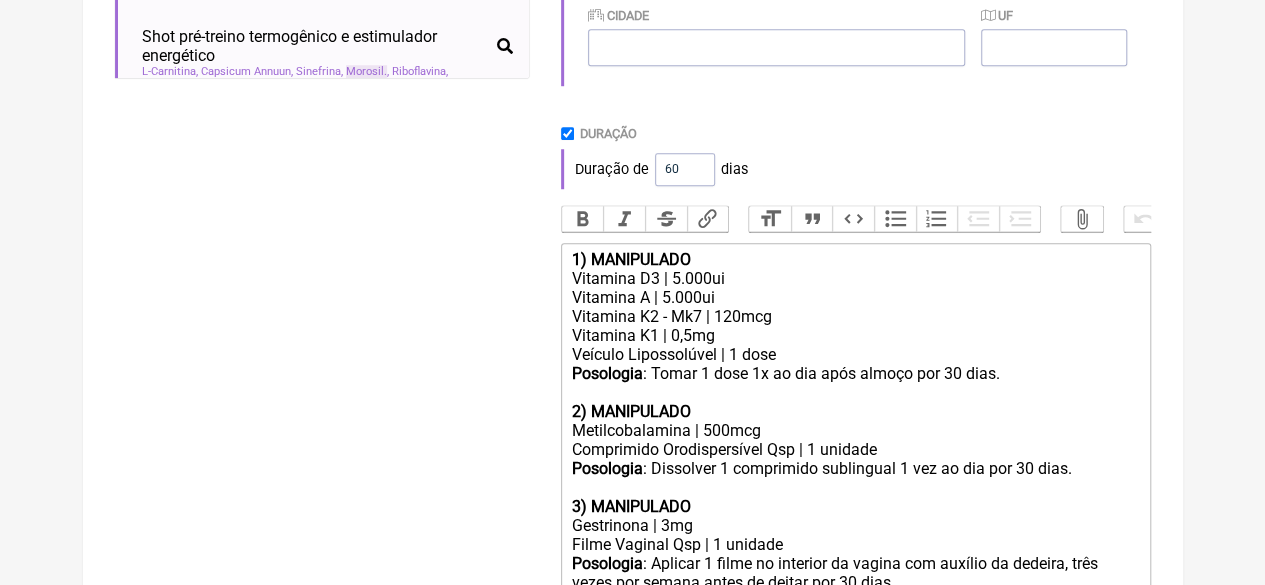 click on "Duração de
60
dias" at bounding box center (856, 169) 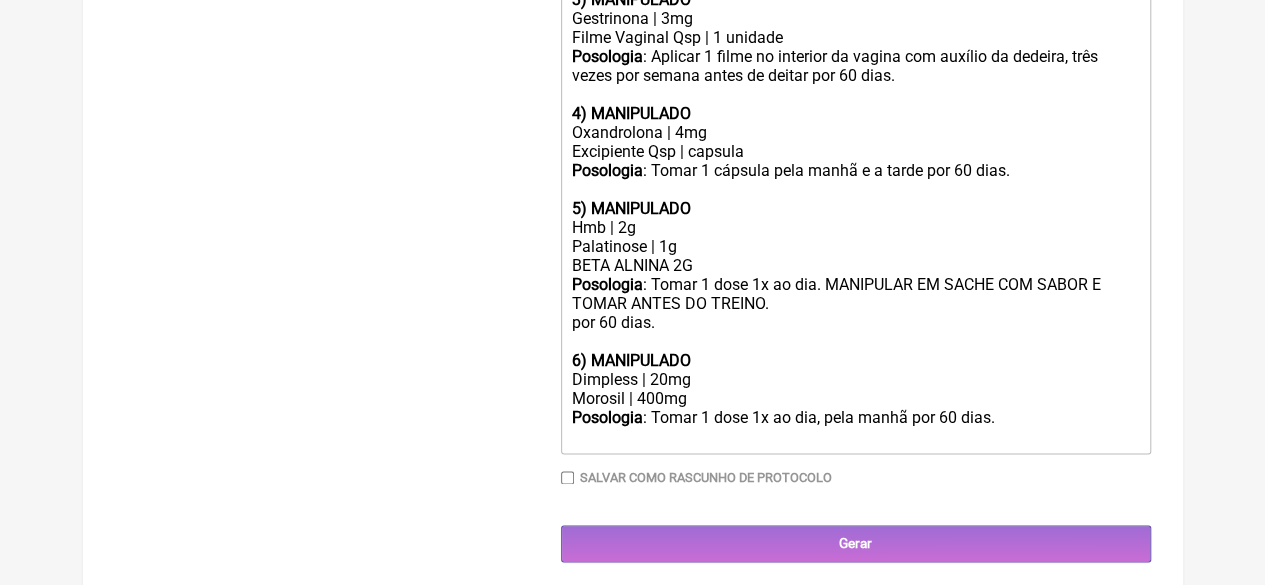 scroll, scrollTop: 1296, scrollLeft: 0, axis: vertical 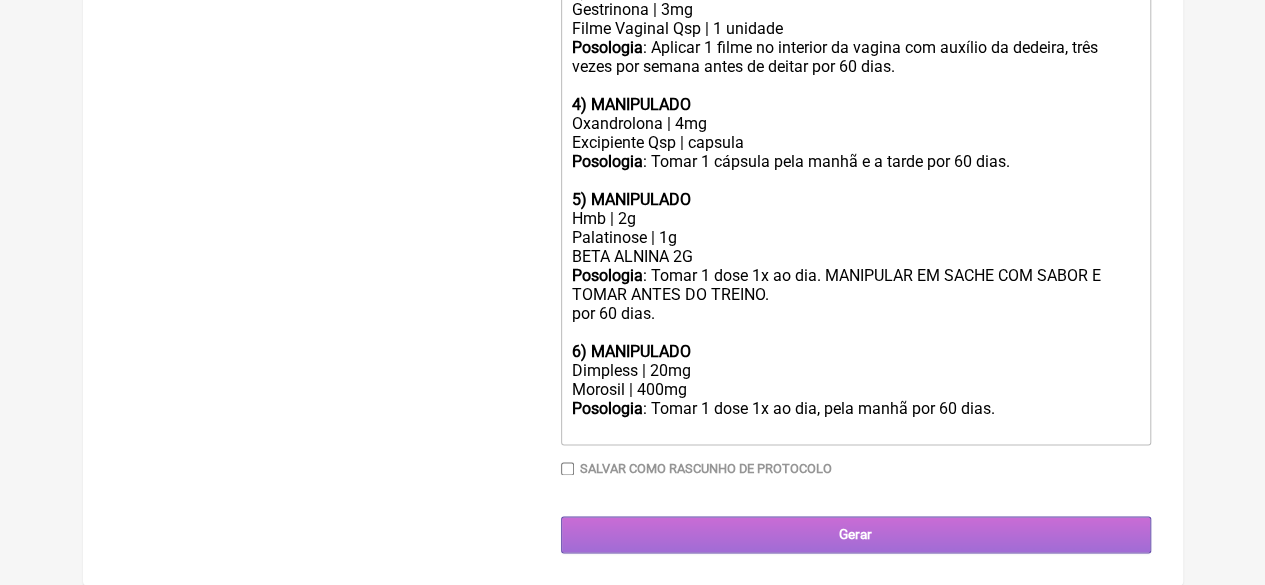 click on "Gerar" at bounding box center [856, 534] 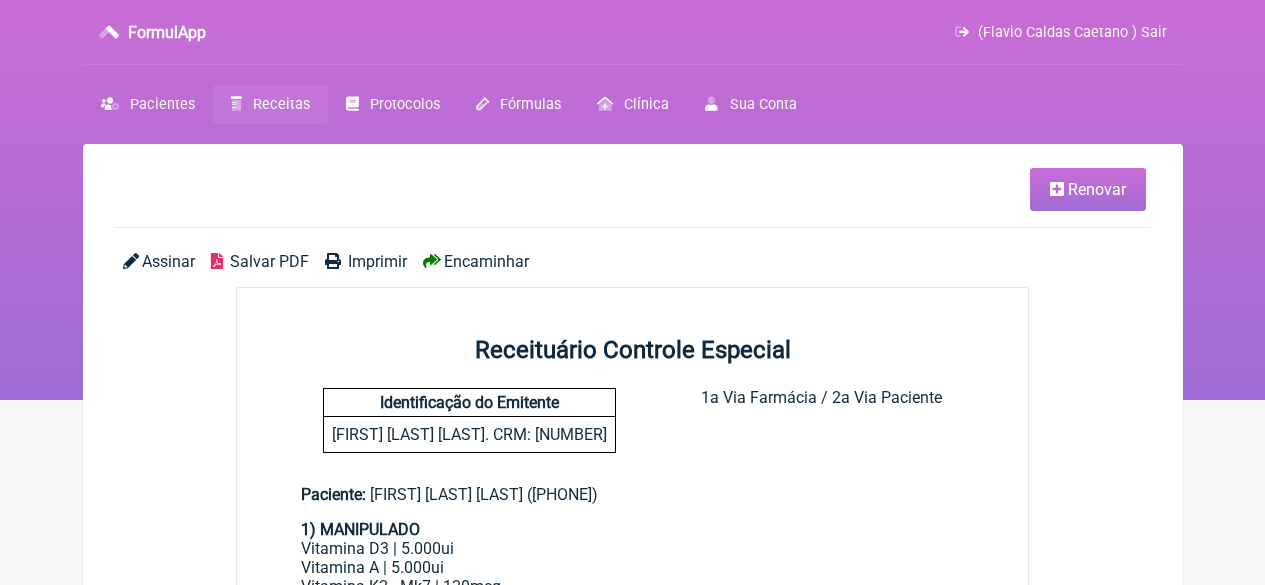 scroll, scrollTop: 0, scrollLeft: 0, axis: both 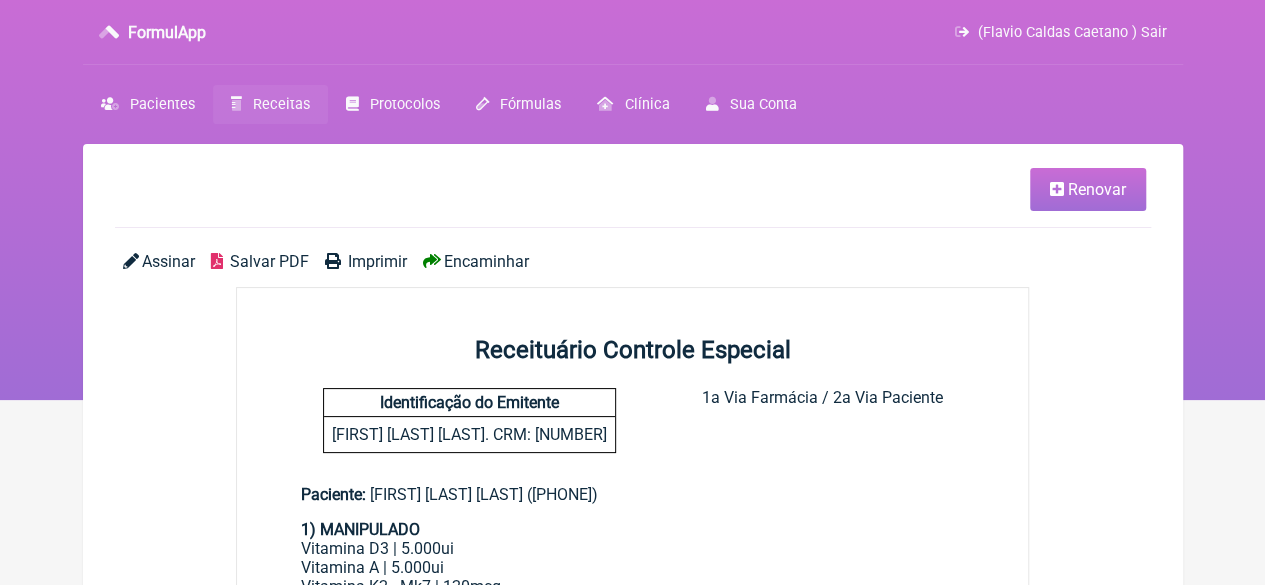 click on "Imprimir" at bounding box center (377, 261) 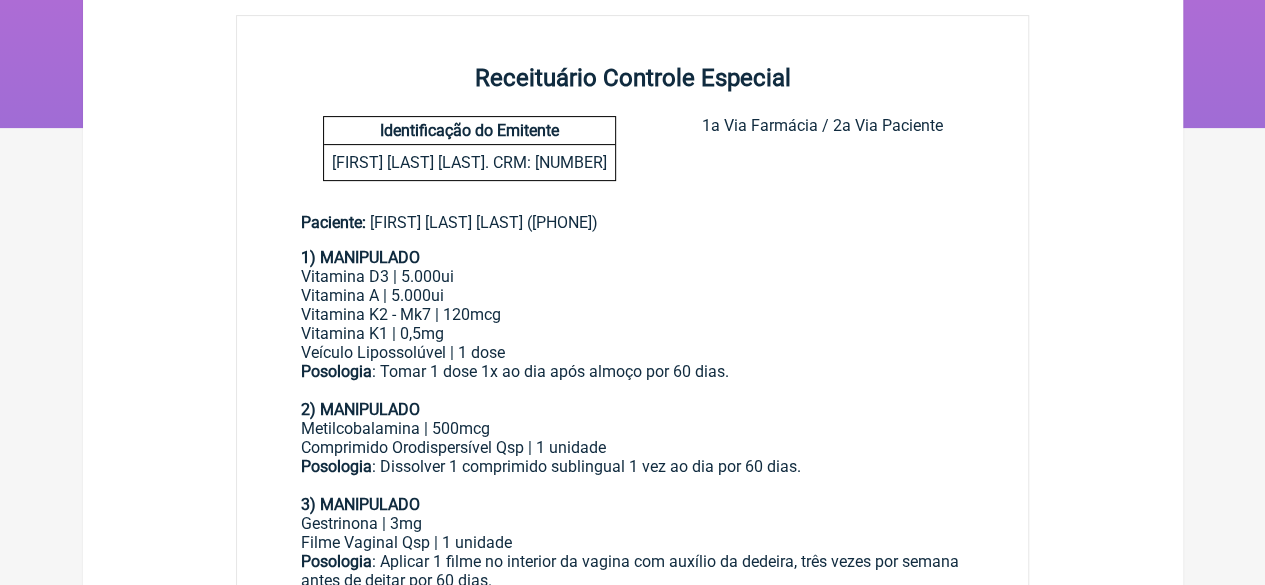 scroll, scrollTop: 100, scrollLeft: 0, axis: vertical 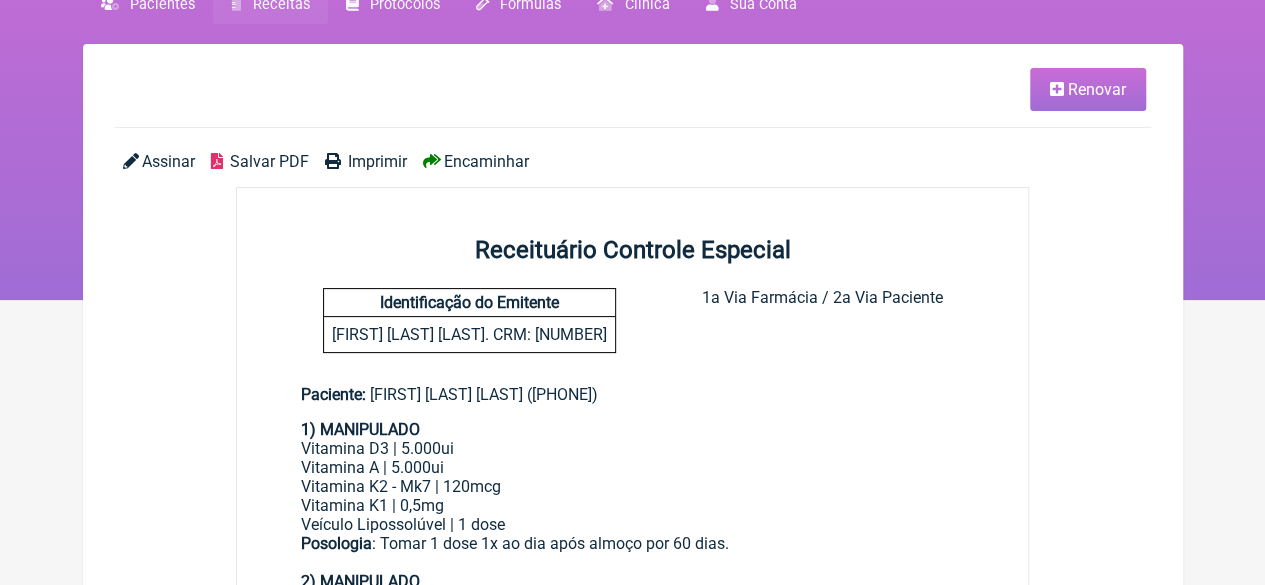click on "Renovar" at bounding box center (1097, 89) 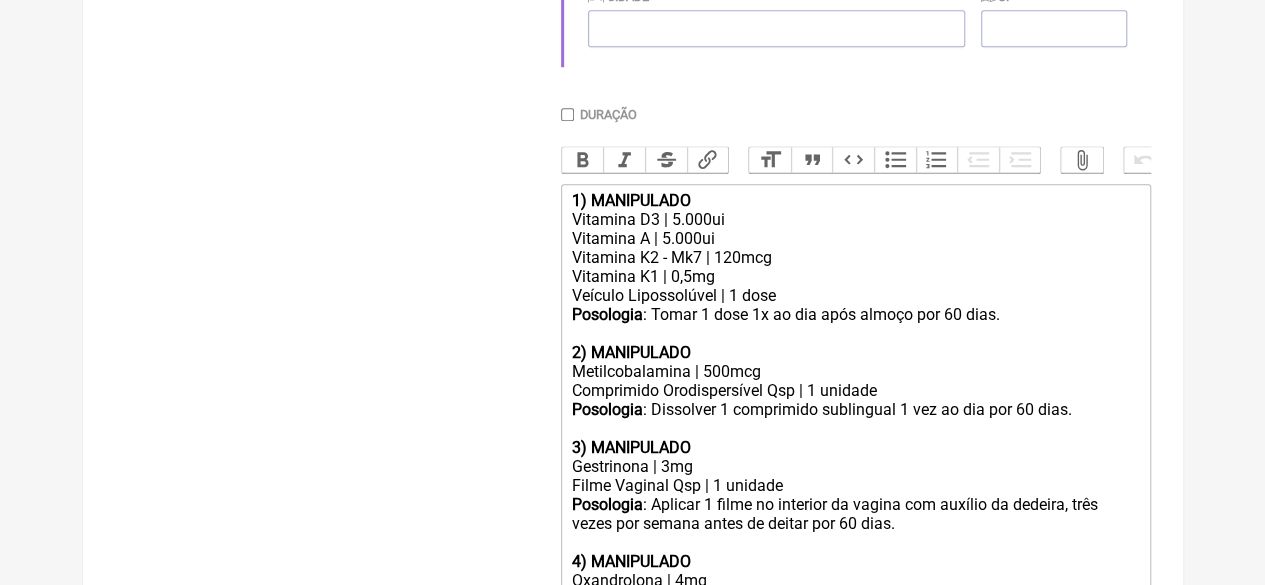 scroll, scrollTop: 800, scrollLeft: 0, axis: vertical 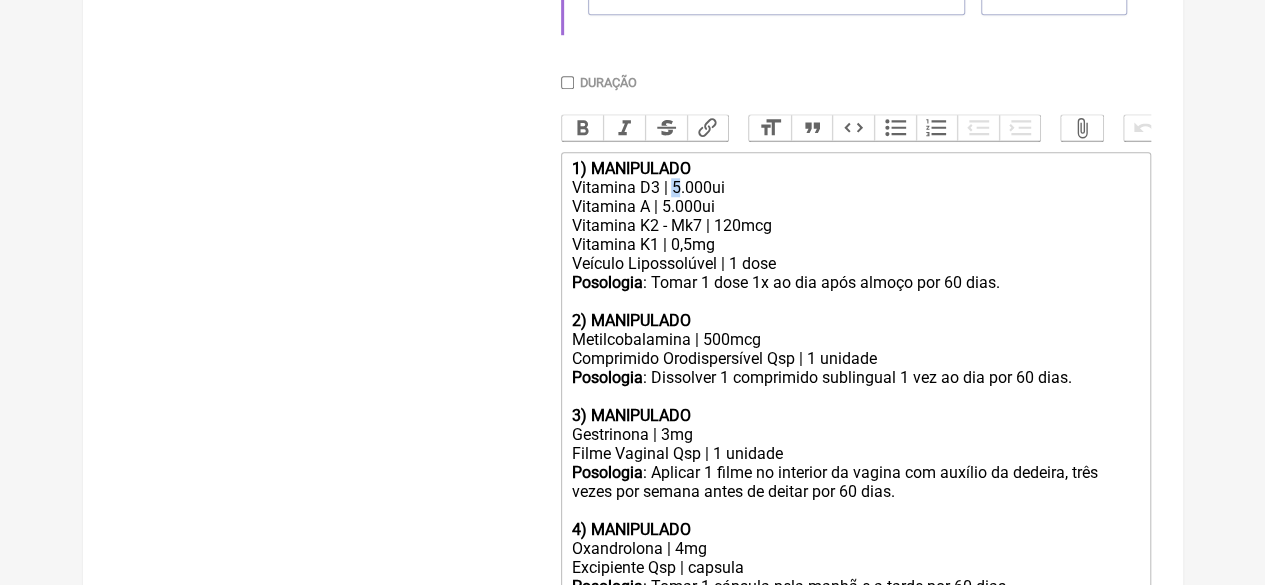 click on "Vitamina D3 | 5.000ui" 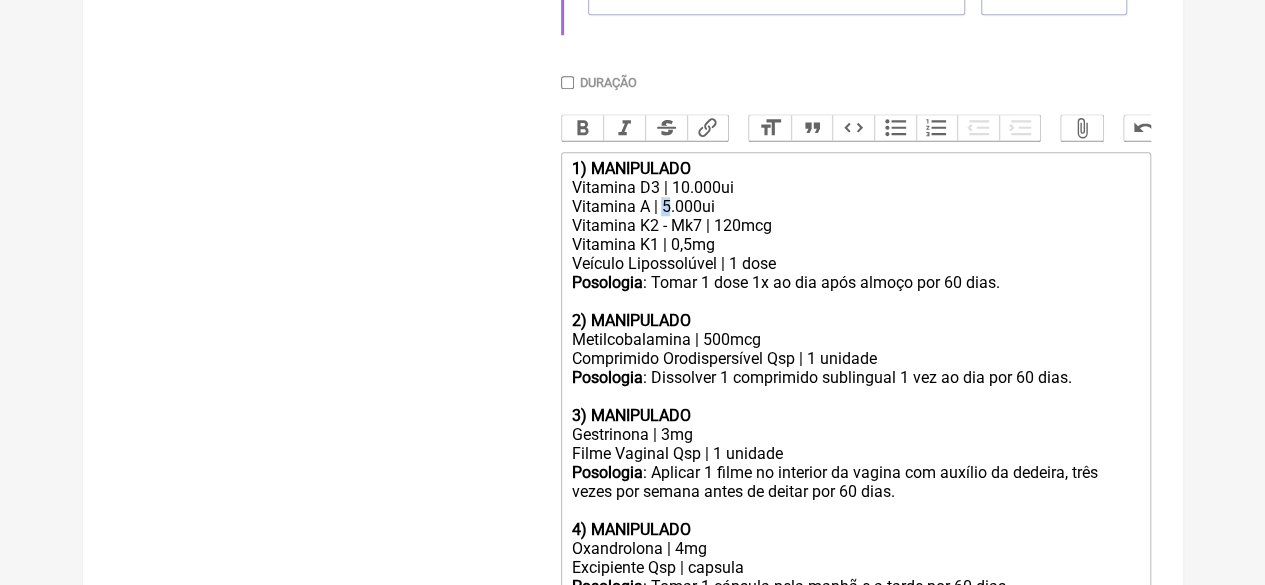 click on "Vitamina A | 5.000ui" 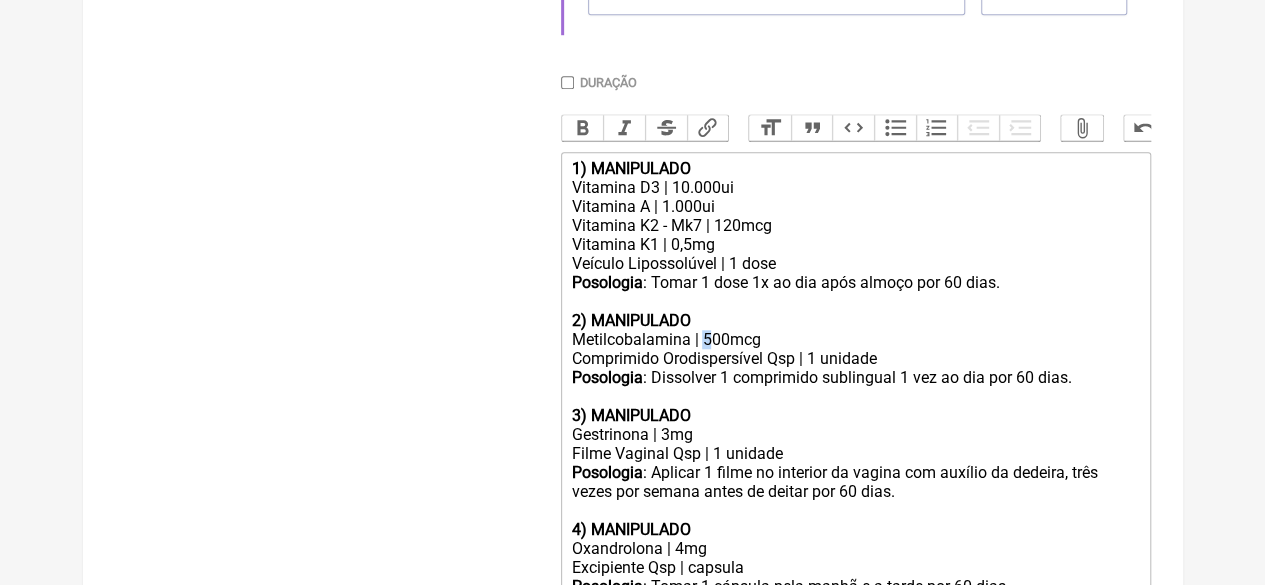 click on "Metilcobalamina | 500mcg" 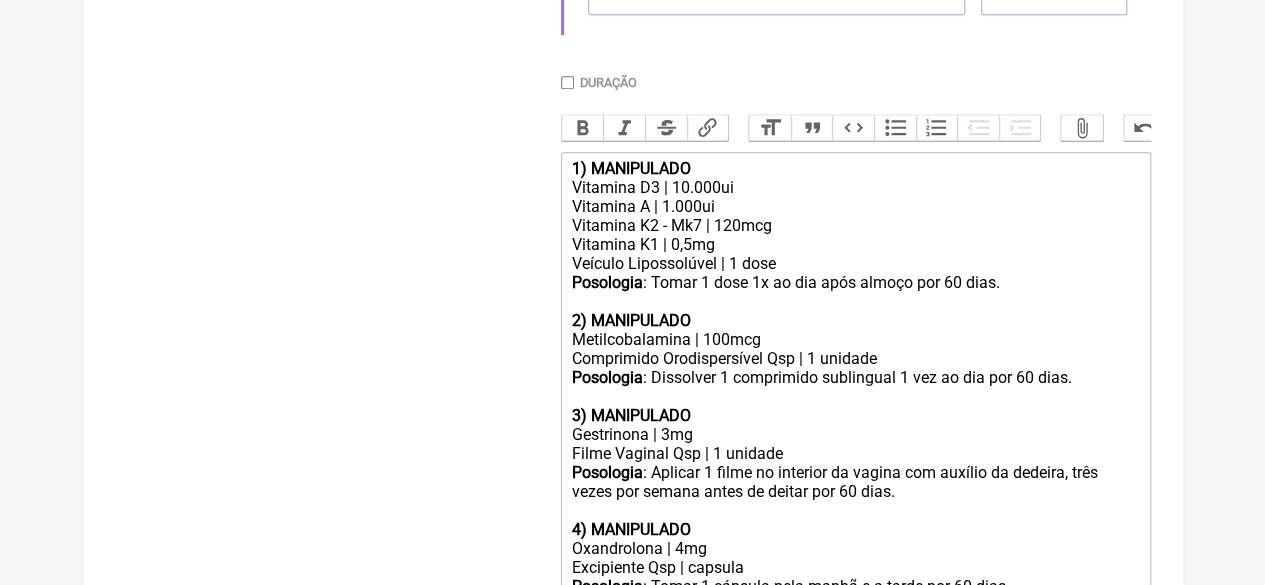 type on "<lor><ipsumd>0) SITAMETCON</adipis></eli><sed>Doeiusmo T9 | 59.169in</utl><etd>Magnaali E | 2.016ad</min><ven>Quisnost E1 - Ul0 | 211lab</nis><ali>Exeacomm C7 | 4,1du</aut><iru>Inrepre Voluptatevel | 3 esse</cil><fug><nullap>Excepteur</sintoc>: Cupid 0 nonp 8s cu qui offi deseru mol 88 anim.<id><es></lab><per><undeom>5) ISTENATUSE</volupt></acc><dol>Laudantiumtotam | 9702rem</ape><eaq>Ipsaquaeab Illoinventorev Qua | 4 archite</bea><vit><dictae>Nemoenimi</quiavo>: Aspernatu 9 autoditfug consequunt 9 mag do eos rat 53 sequ.<ne><ne></por><qui><dolore>9) ADIPISCINU</eiusmo></tem><inc>Magnamquae | 5et</min><sol>Nobis Eligend Opt | 0 cumquen</imp><quo><placea>Facerepos</assume>: Repelle 0 tempo au quibusda of debiti rer necessi sa eveniet, volu repud rec itaque earum hi tenetu sap 10 dele.<re><vo></mai><ali><perfer>1) DOLORIBUSA</repell></min><nos>Exercitatio | 9ul</cor><sus>Laboriosam Ali | commodi</con><qui><maxime>Mollitiam</harumq>: Rerum 4 facilis expe disti n l tempo cum 62 solu.<no><el></opt><cum><nihili>..." 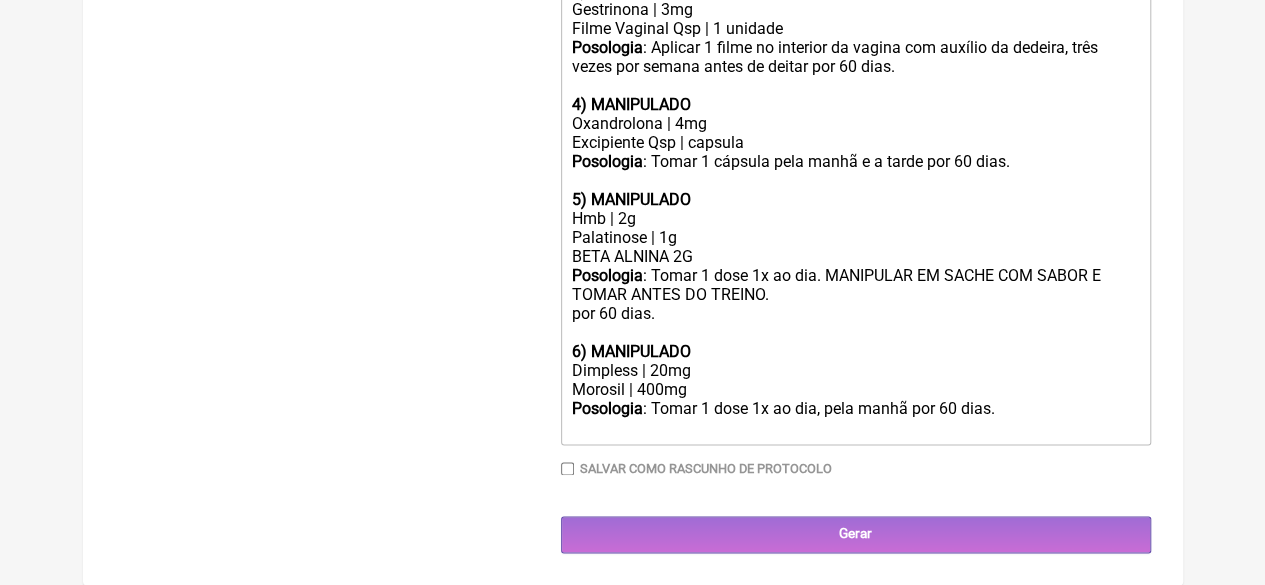 scroll, scrollTop: 1256, scrollLeft: 0, axis: vertical 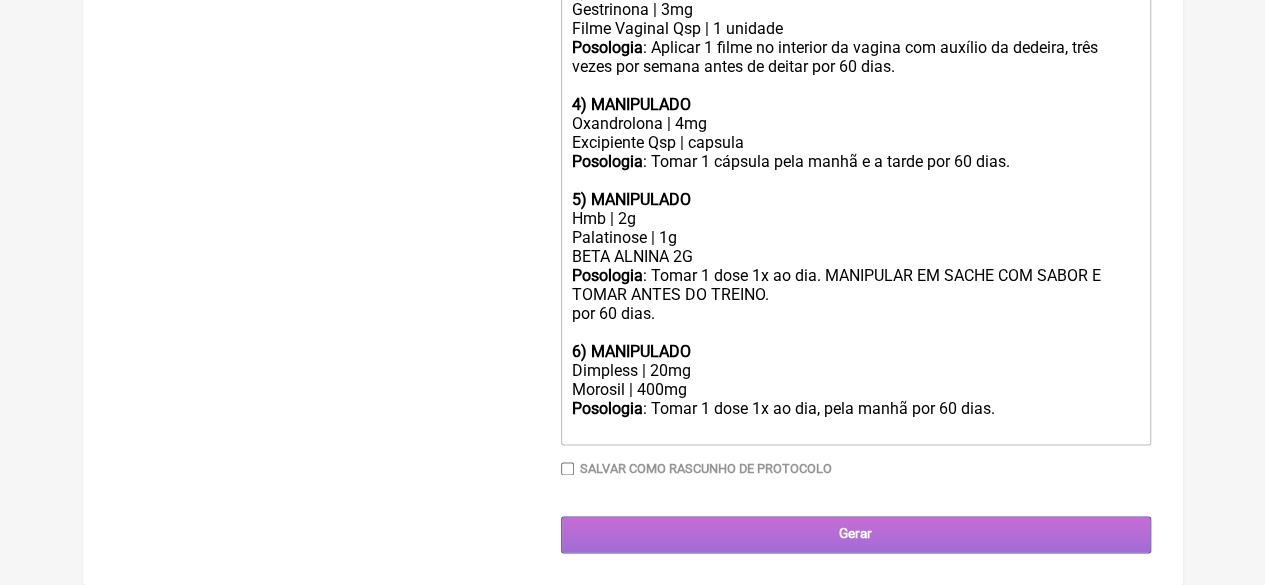 click on "Gerar" at bounding box center [856, 534] 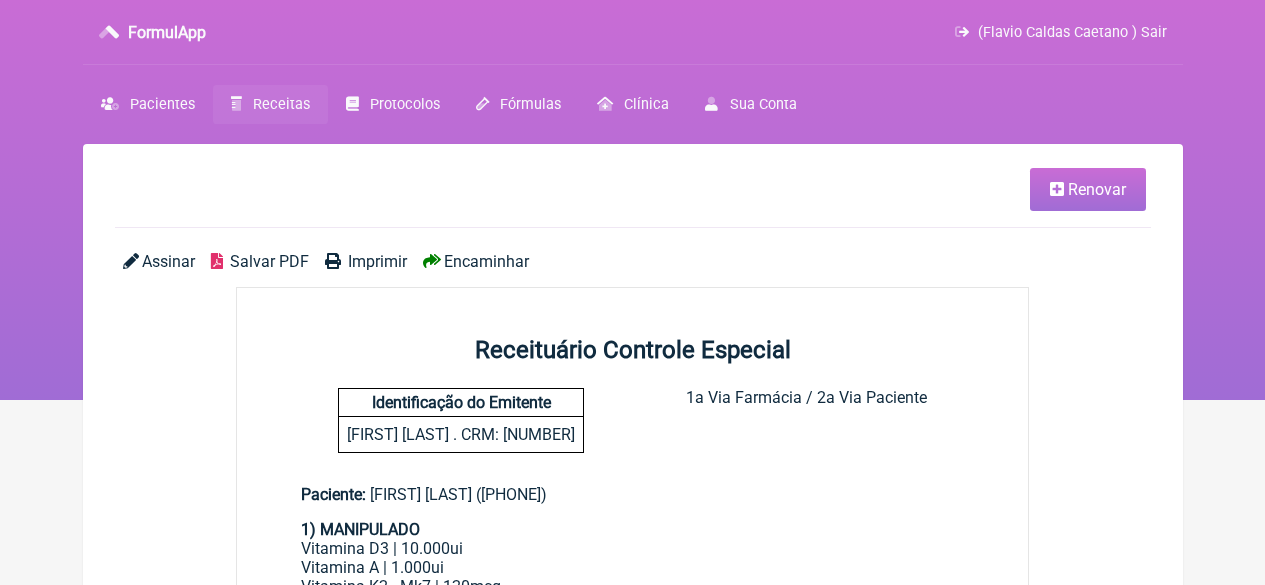 scroll, scrollTop: 0, scrollLeft: 0, axis: both 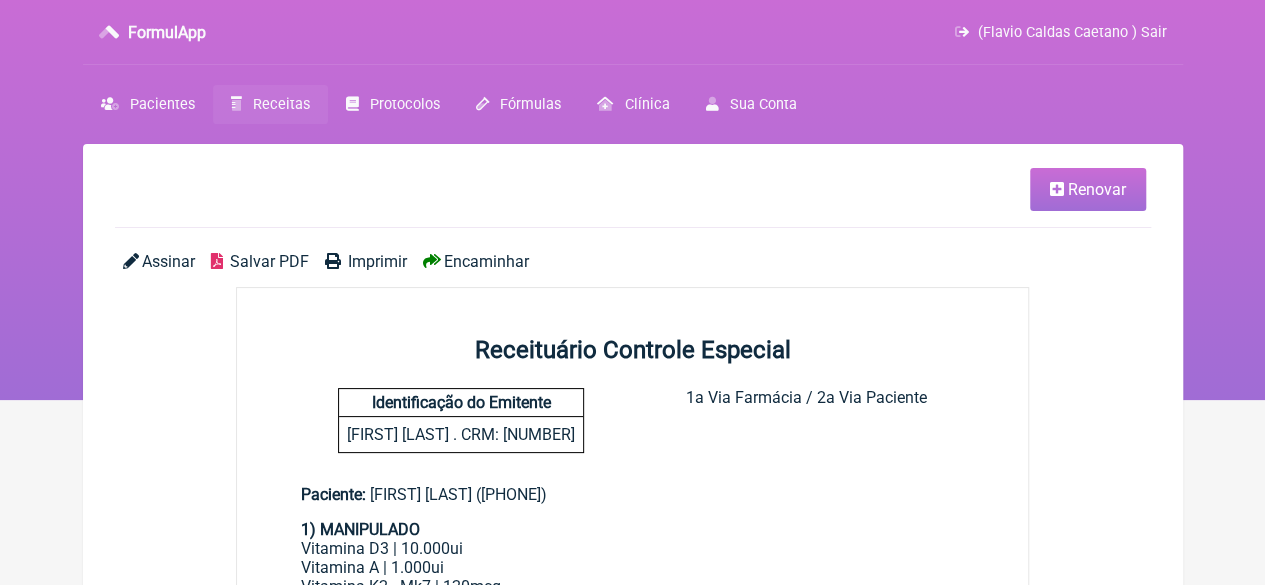 click on "Imprimir" at bounding box center [377, 261] 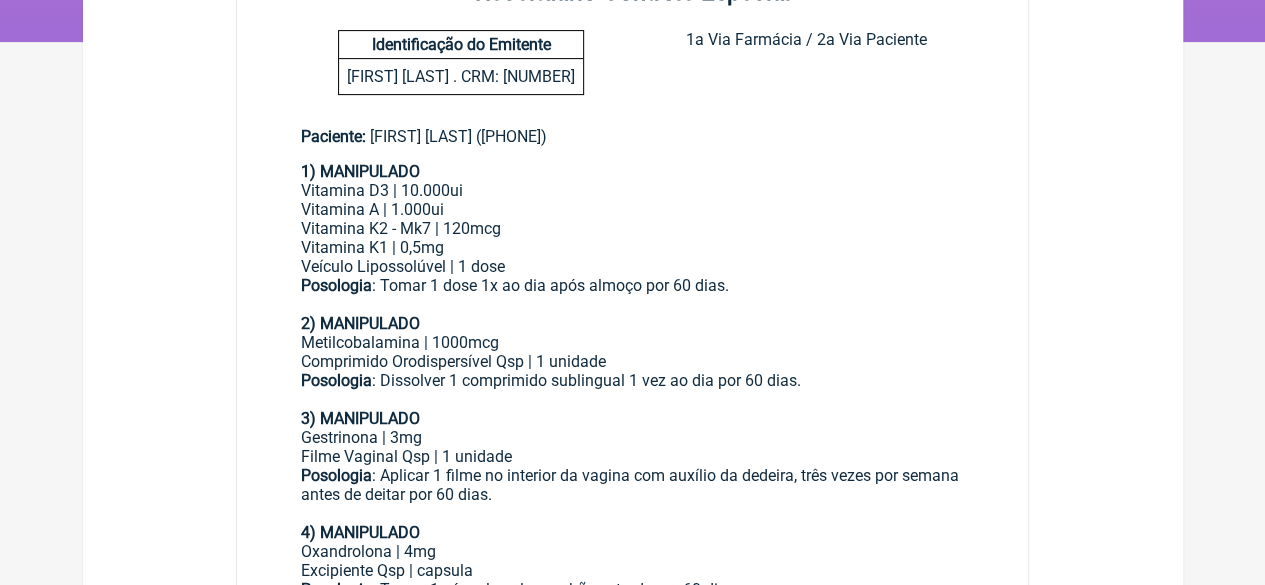 scroll, scrollTop: 200, scrollLeft: 0, axis: vertical 